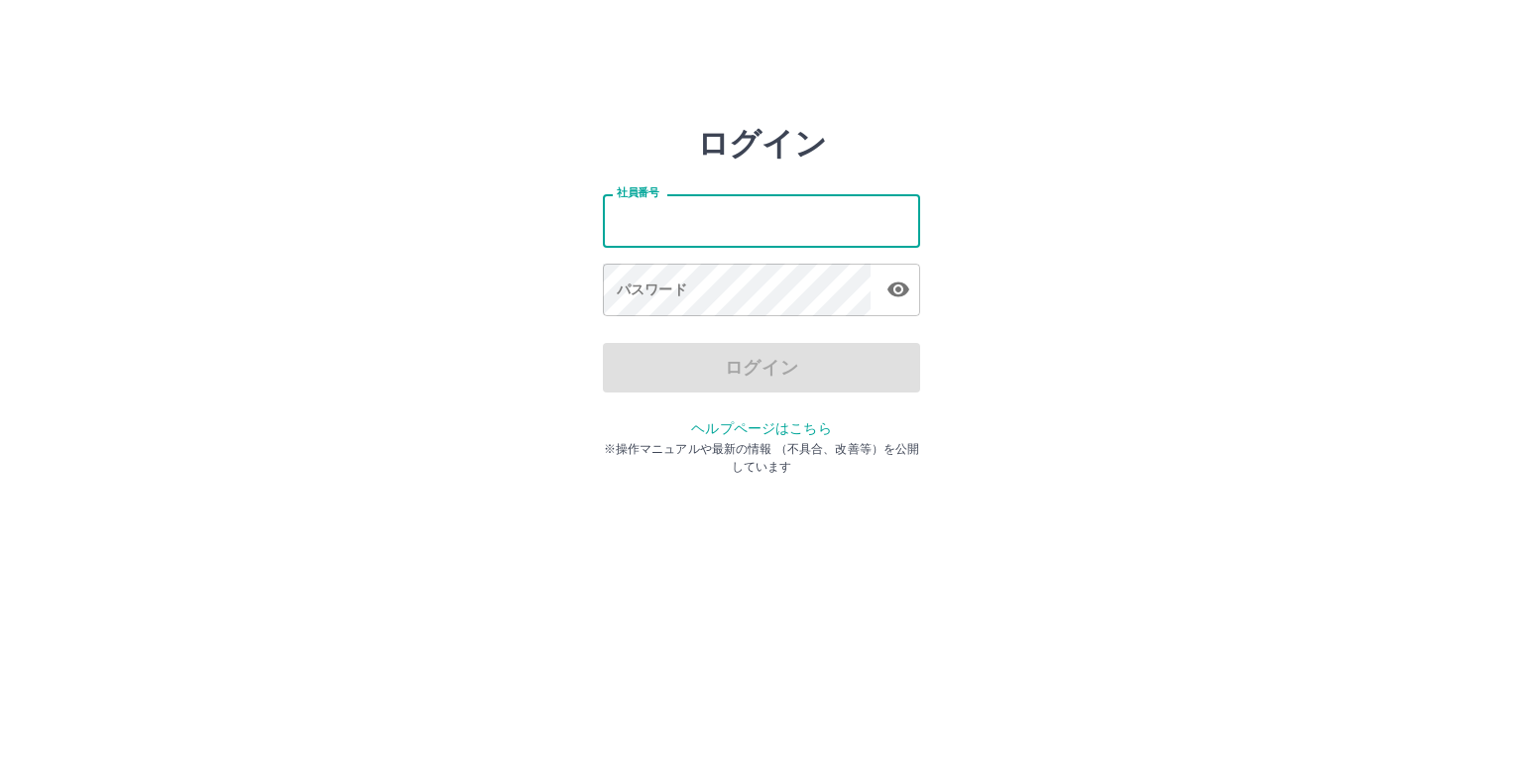 scroll, scrollTop: 0, scrollLeft: 0, axis: both 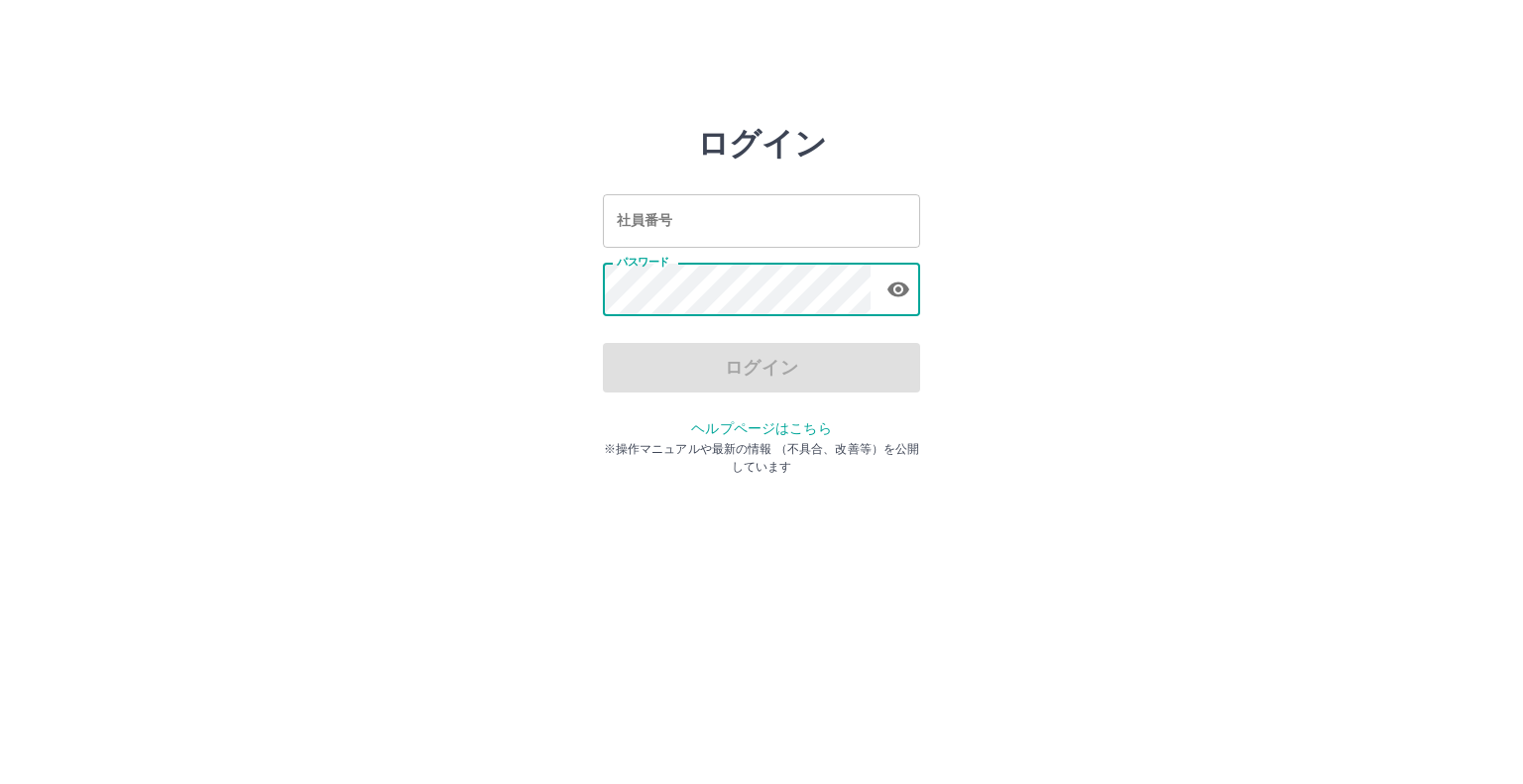 click on "社員番号 社員番号 パスワード パスワード" at bounding box center (762, 252) 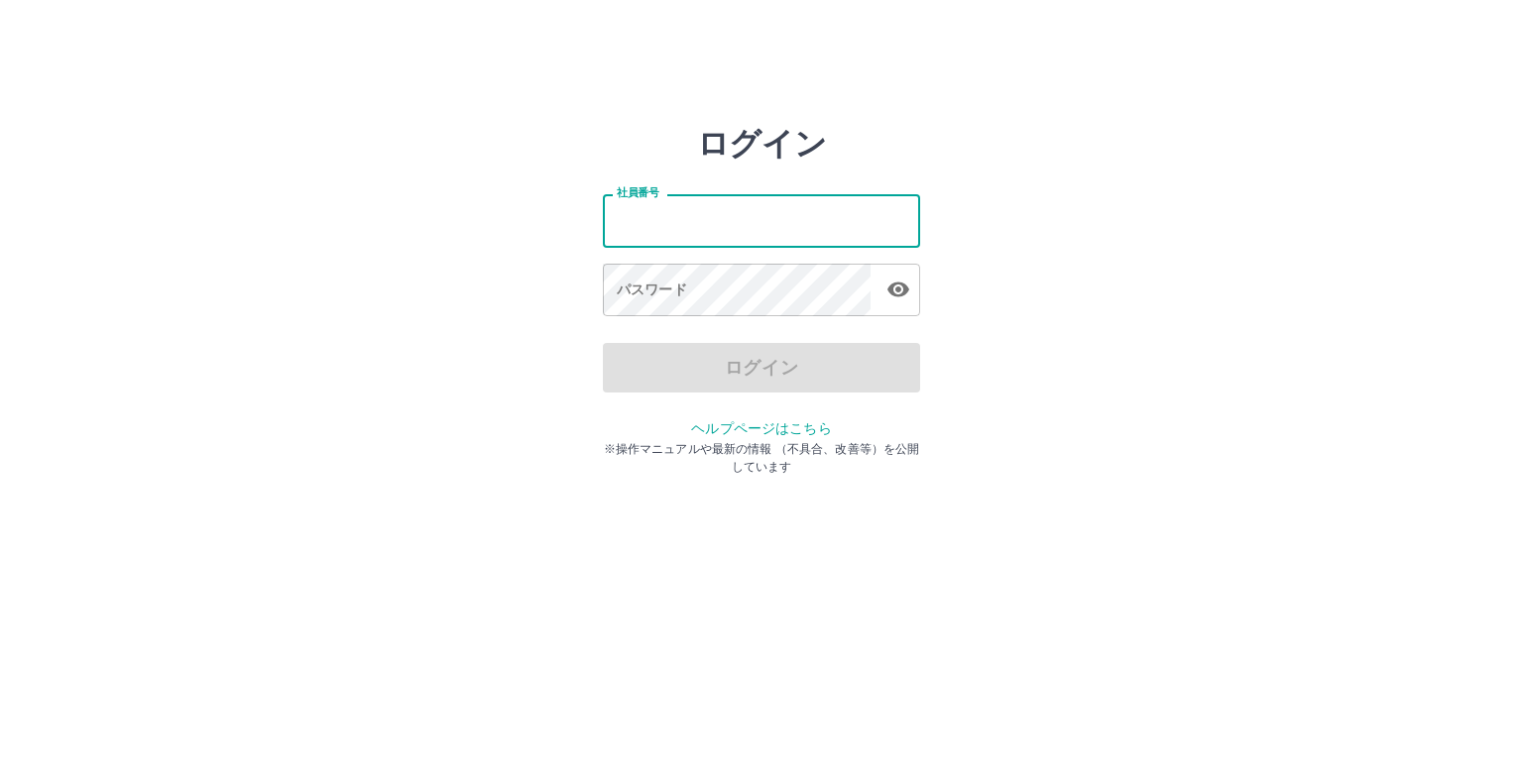 type on "*******" 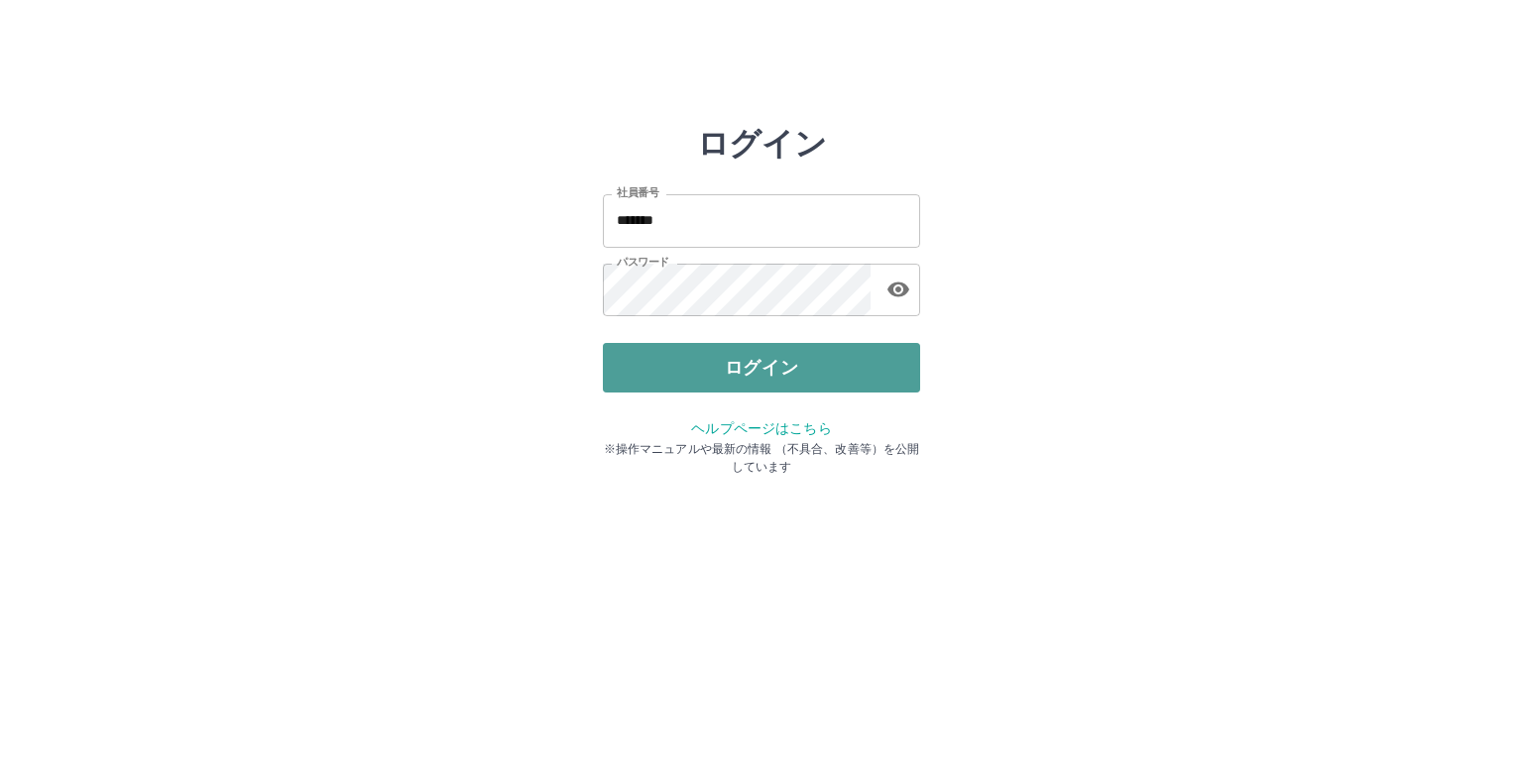 click on "ログイン" at bounding box center [762, 368] 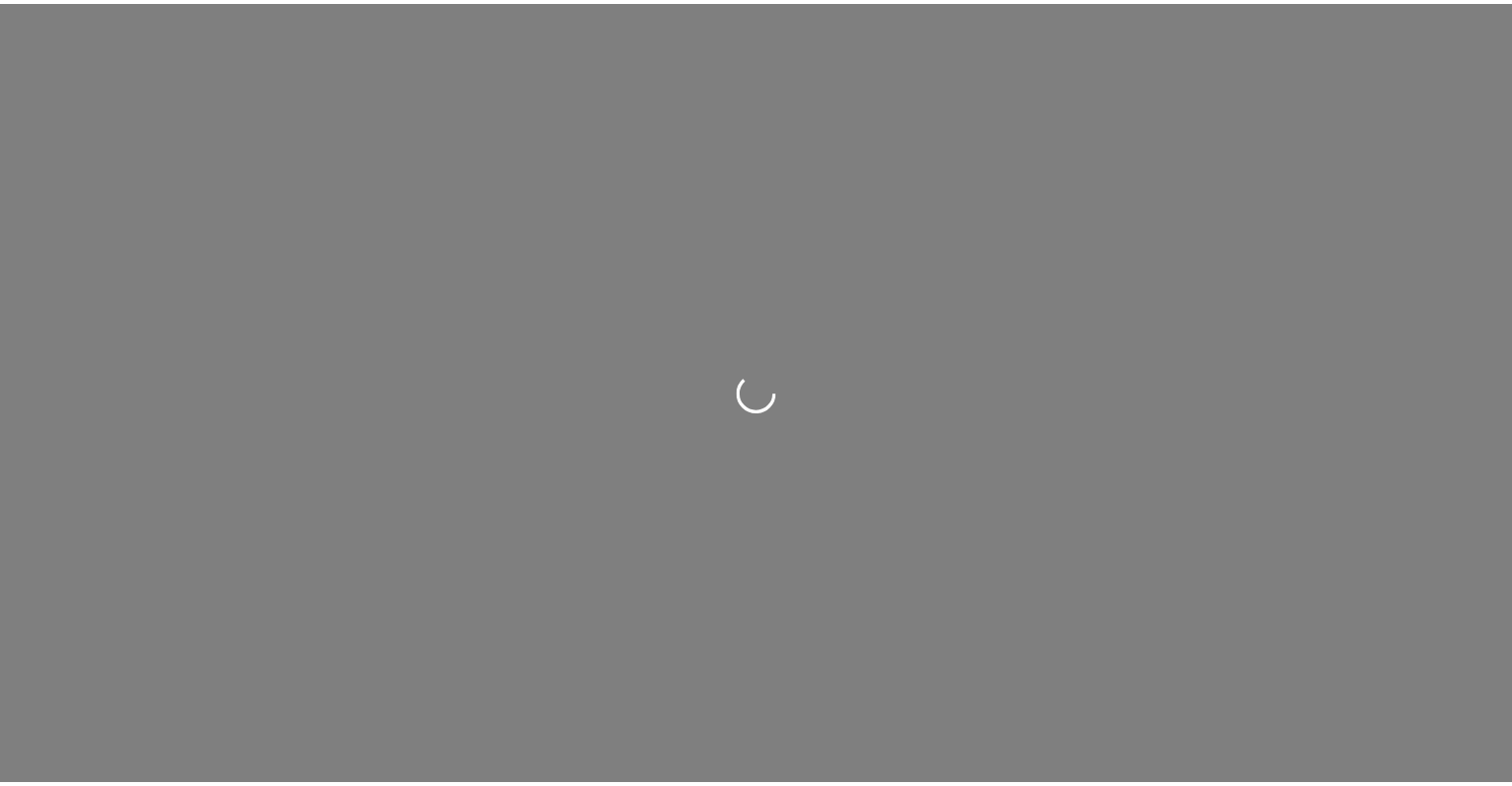 scroll, scrollTop: 0, scrollLeft: 0, axis: both 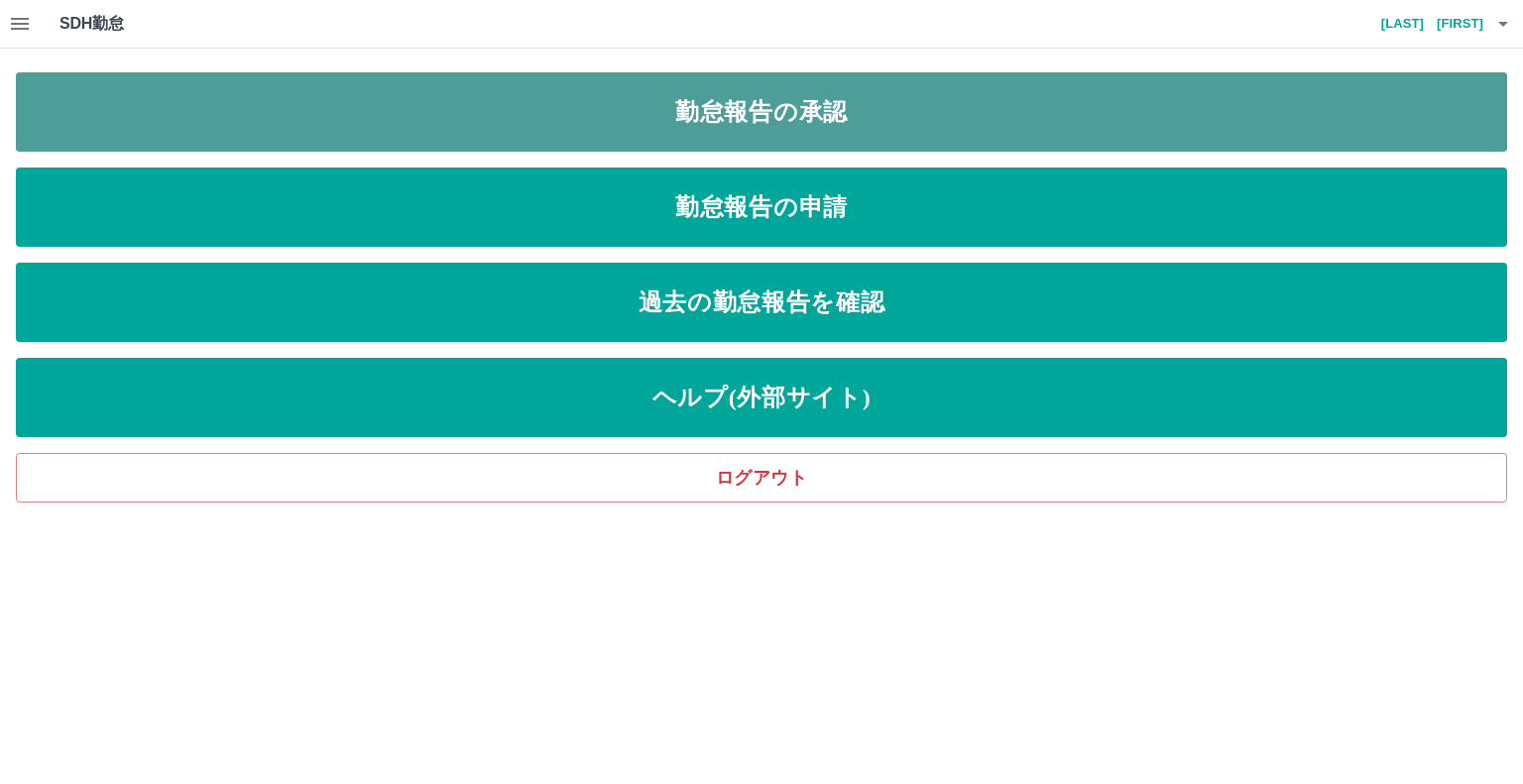 click on "勤怠報告の承認" at bounding box center (762, 112) 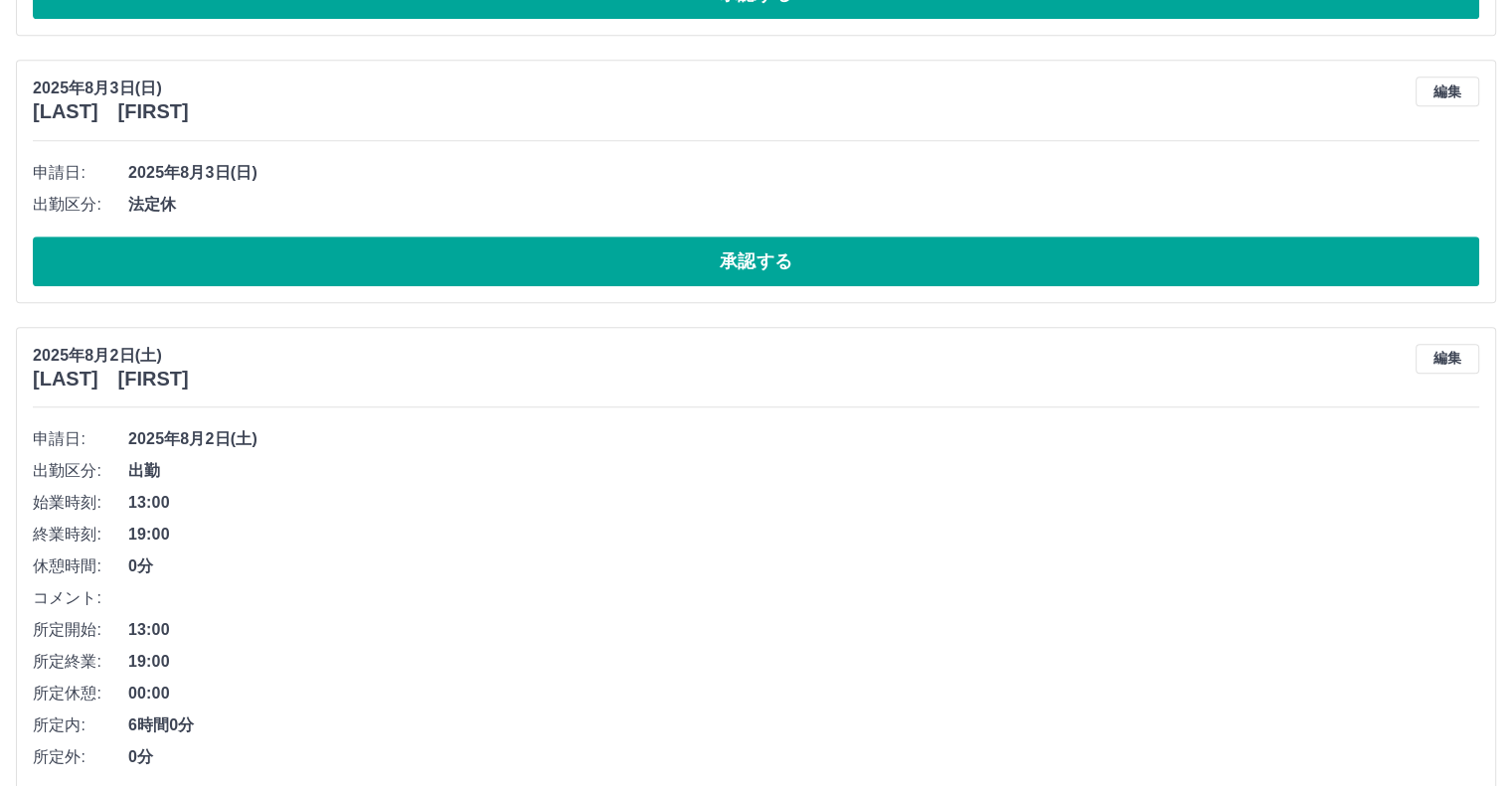 scroll, scrollTop: 1371, scrollLeft: 0, axis: vertical 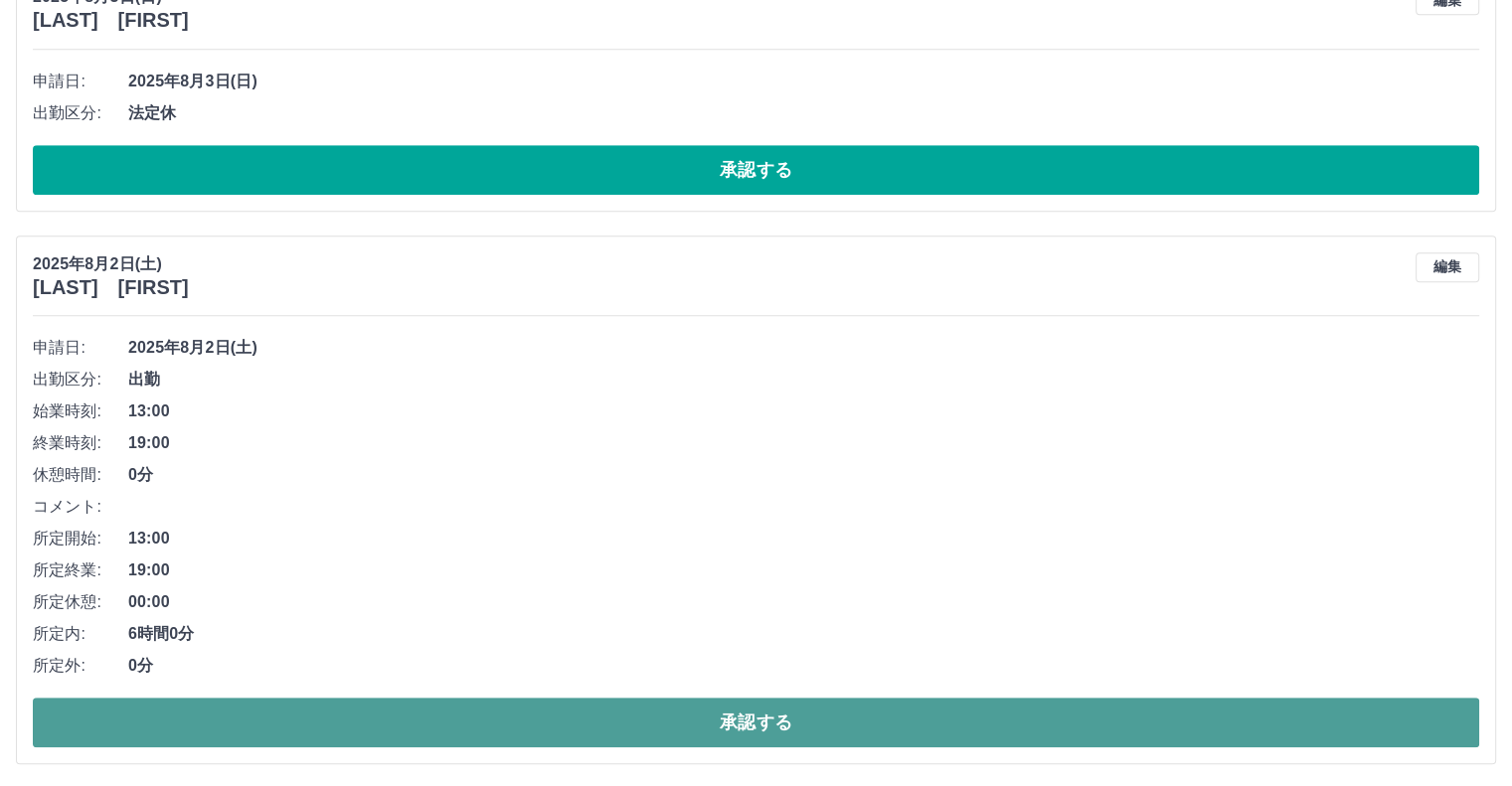 click on "承認する" at bounding box center (756, 722) 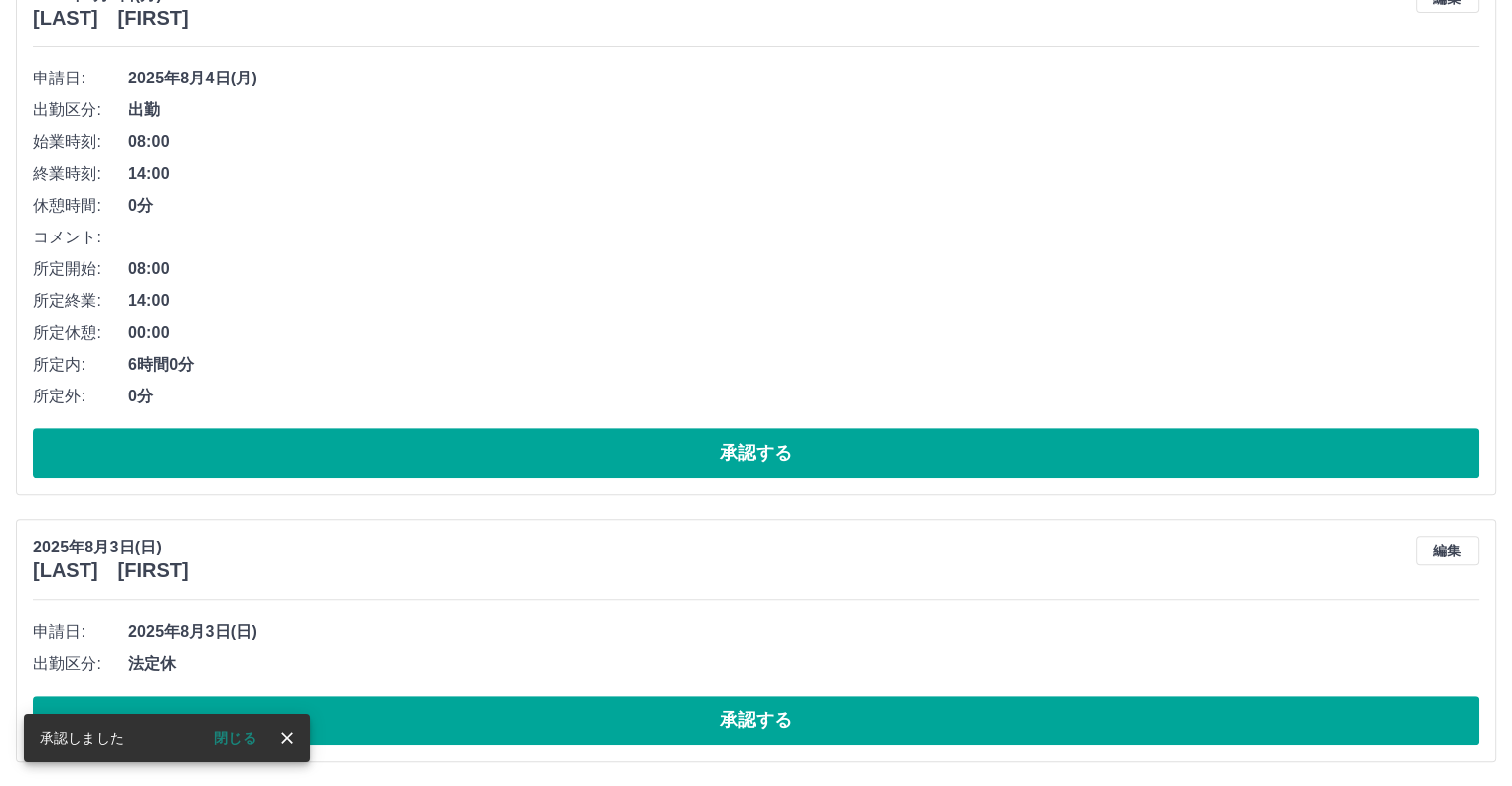 scroll, scrollTop: 819, scrollLeft: 0, axis: vertical 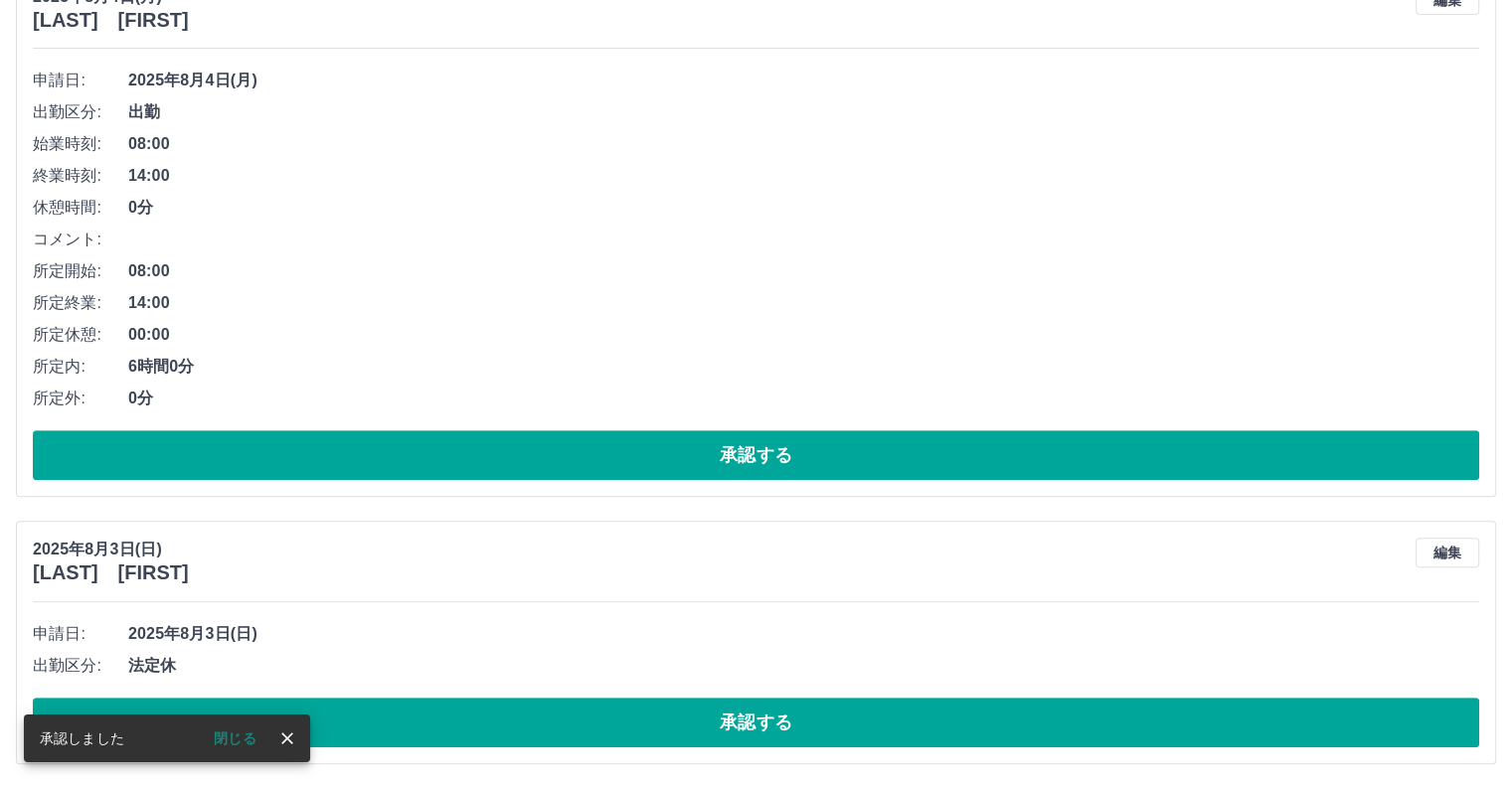 click on "承認する" at bounding box center (756, 722) 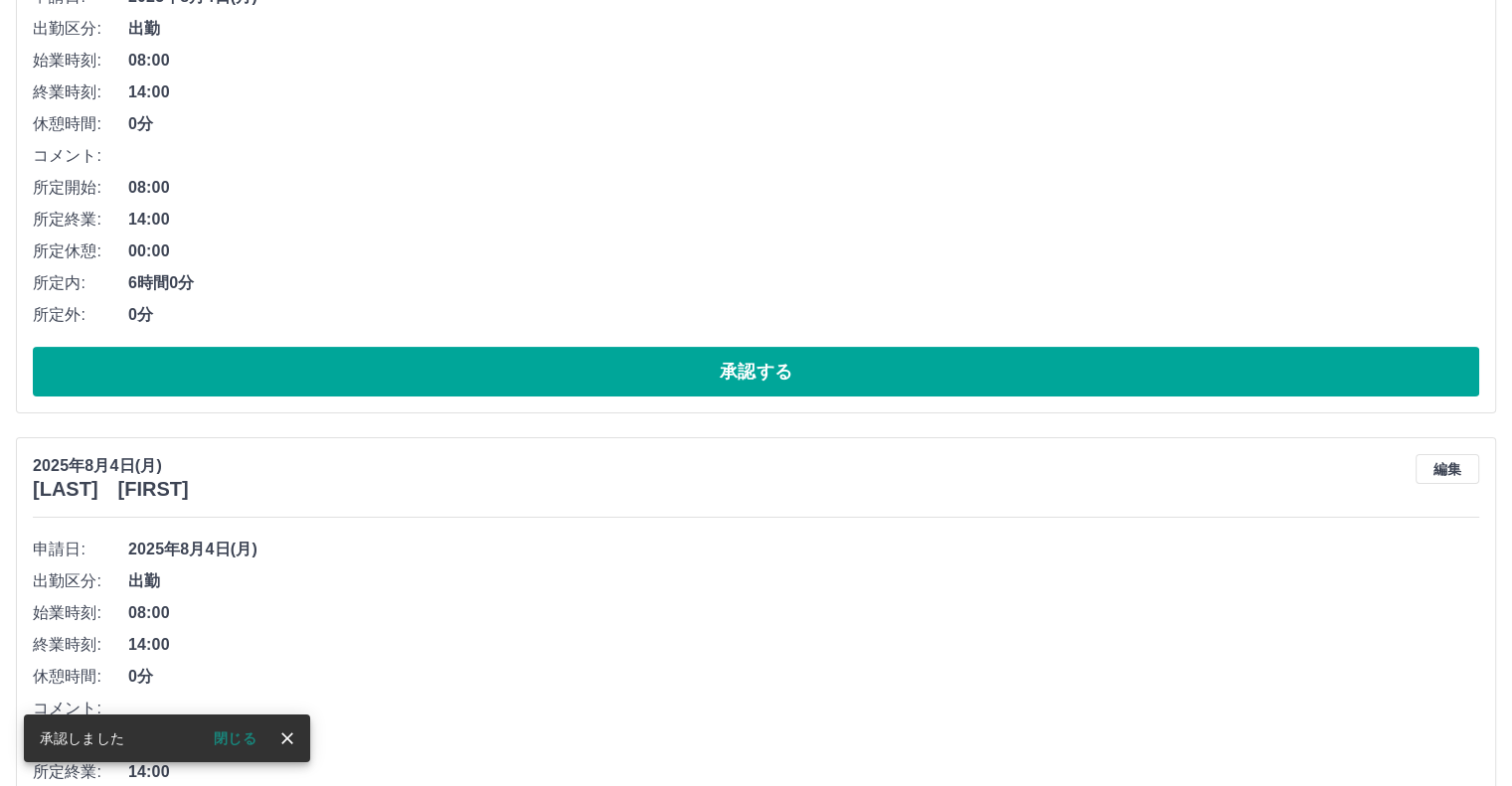 scroll, scrollTop: 553, scrollLeft: 0, axis: vertical 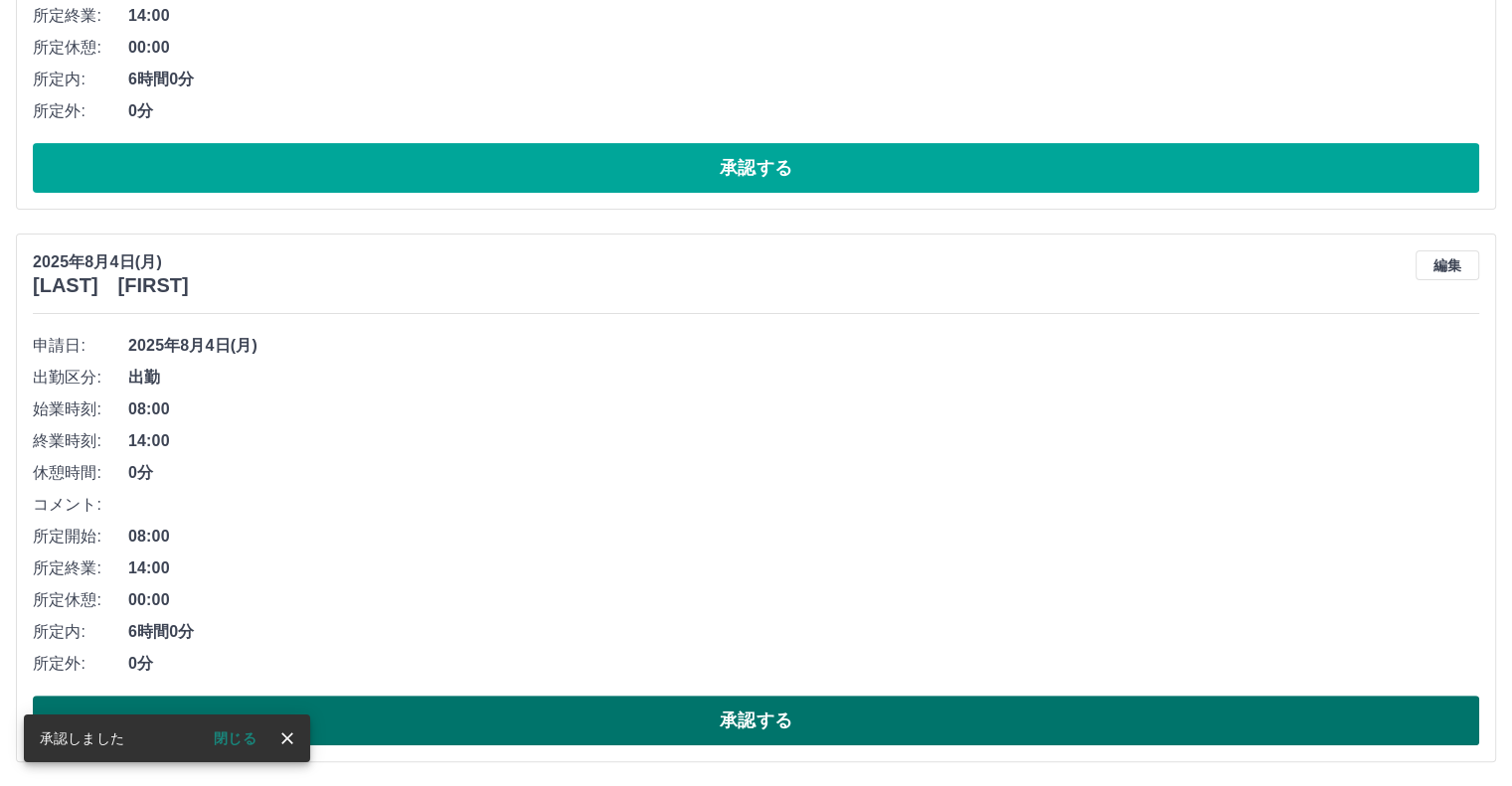 click on "承認する" at bounding box center [756, 720] 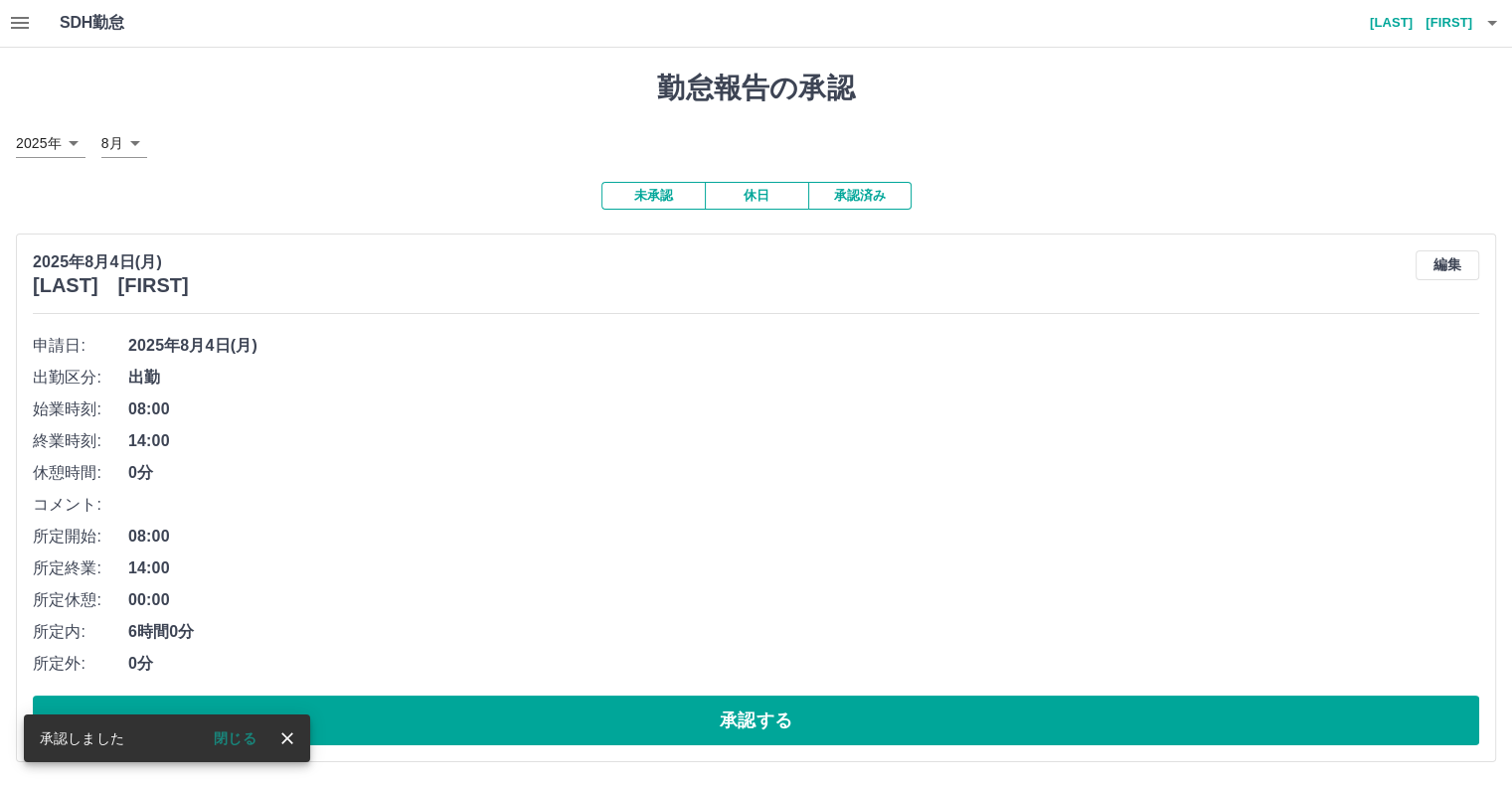 scroll, scrollTop: 1, scrollLeft: 0, axis: vertical 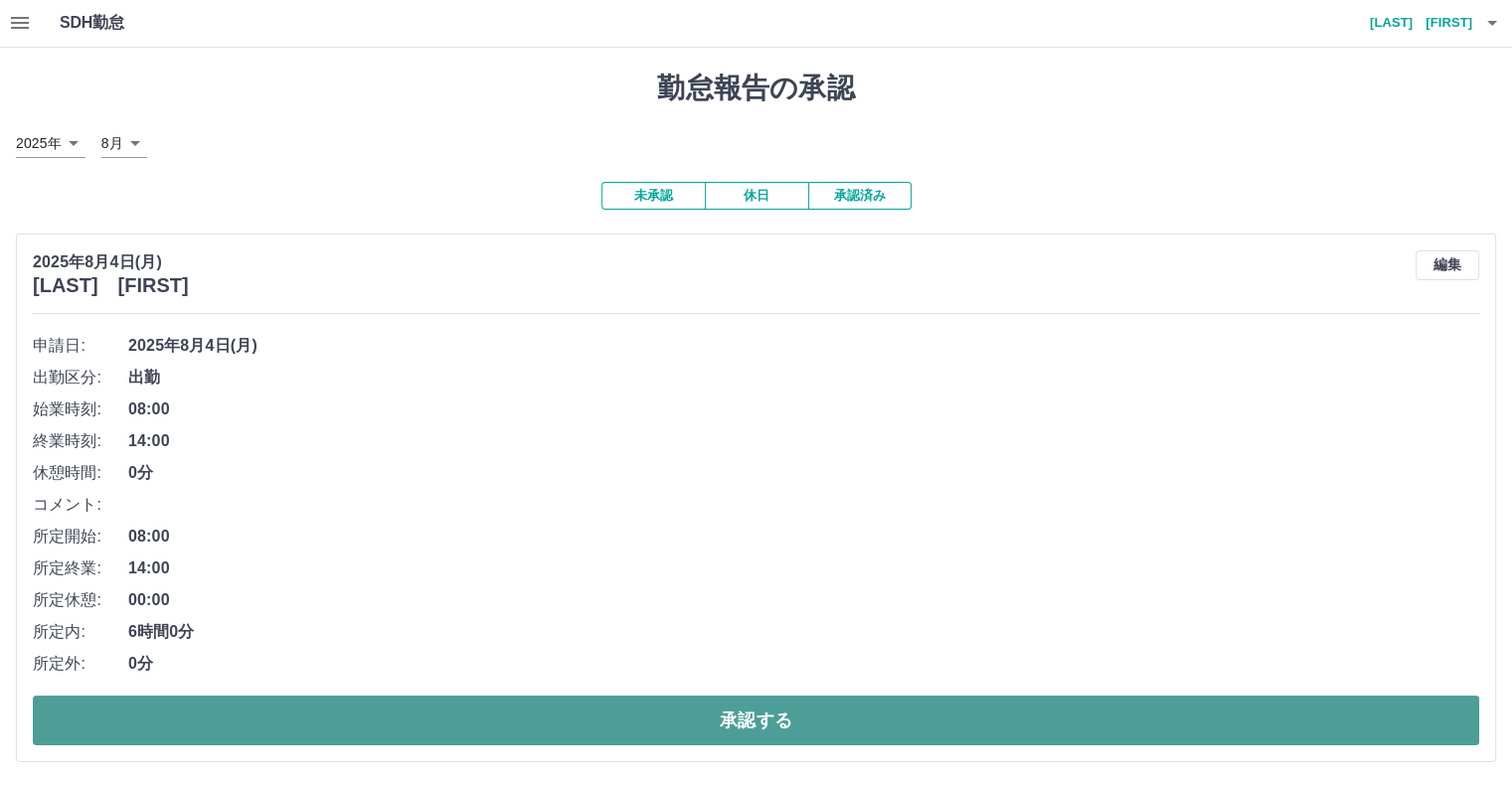 click on "承認する" at bounding box center (756, 720) 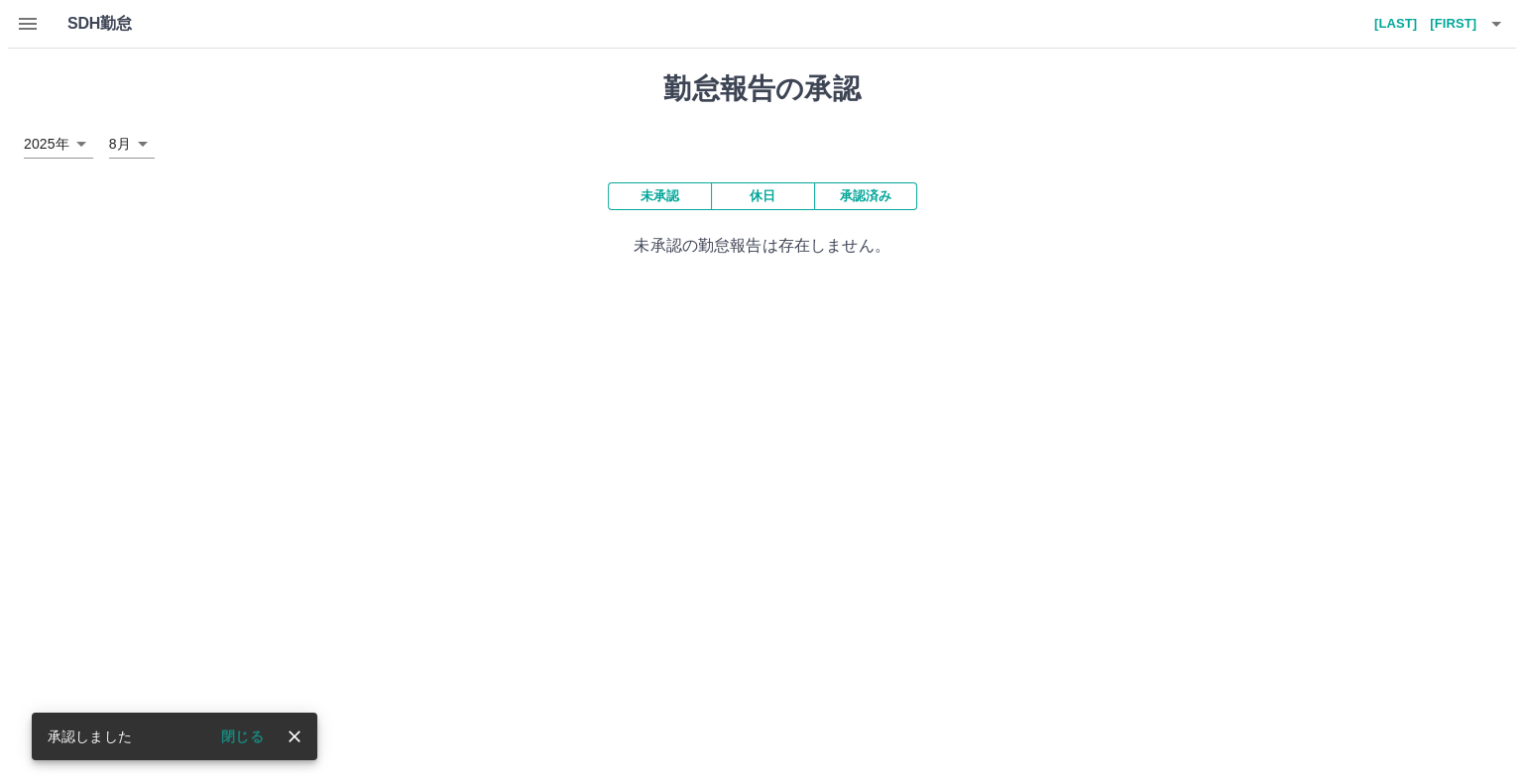 scroll, scrollTop: 0, scrollLeft: 0, axis: both 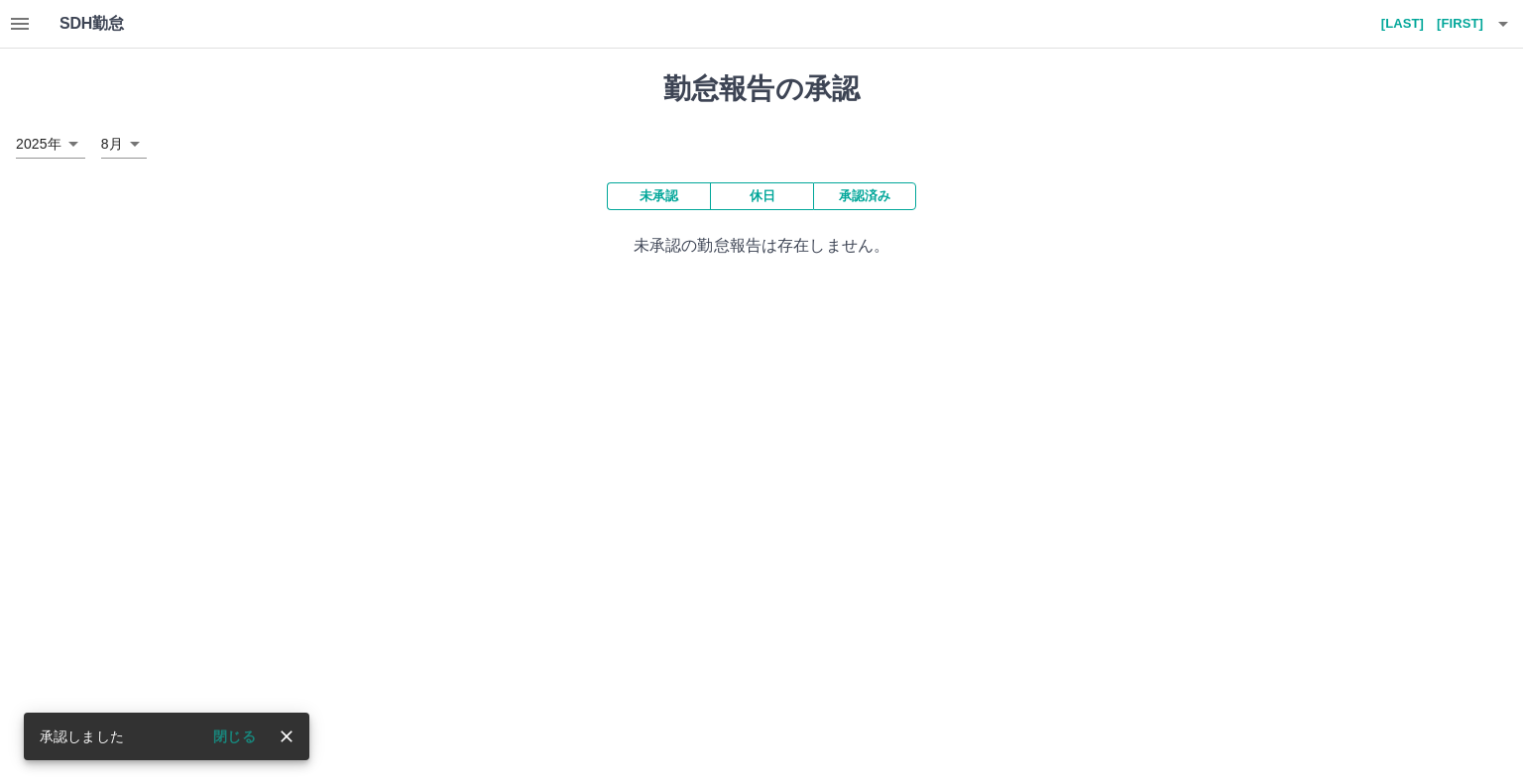 click 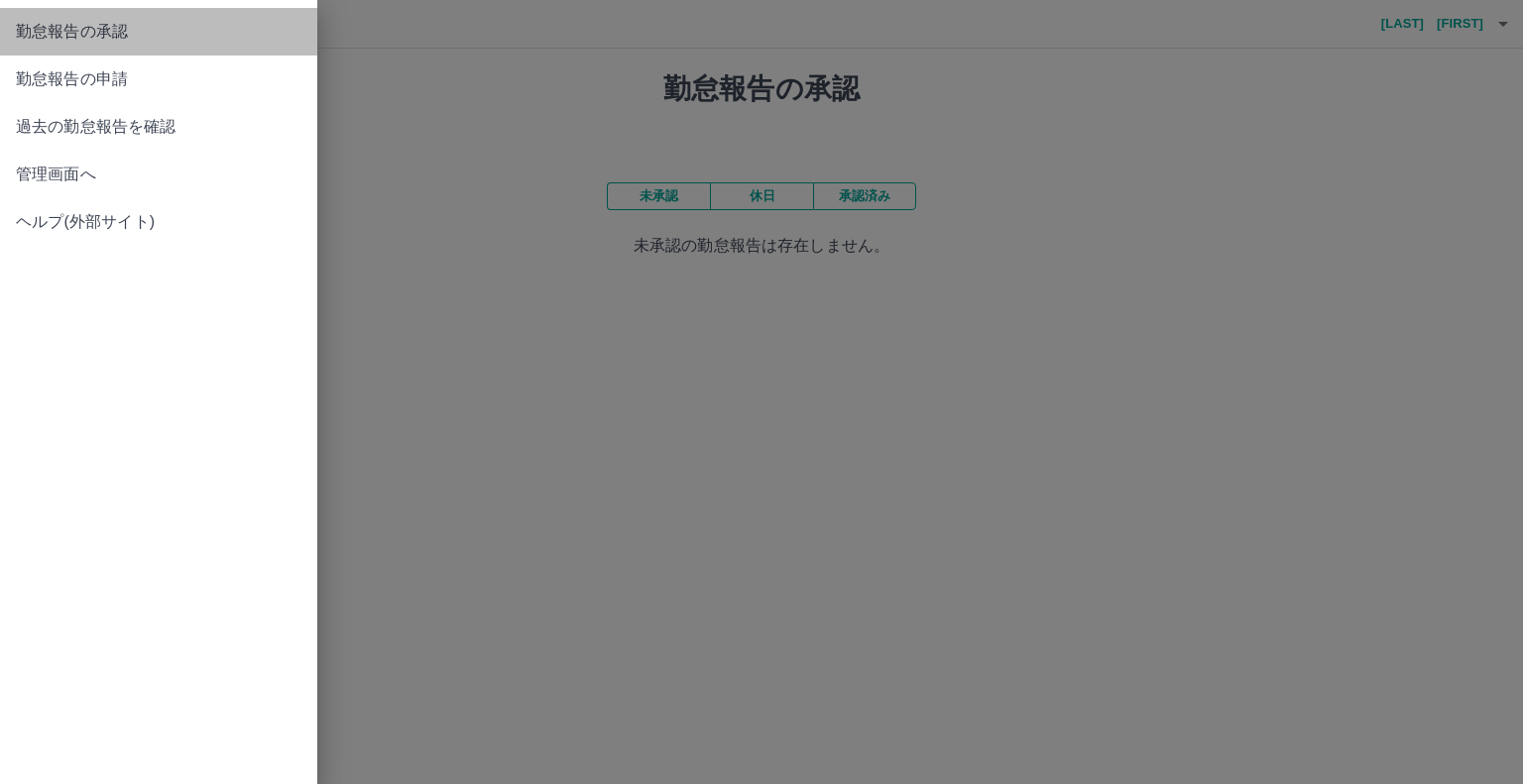 click on "勤怠報告の承認" at bounding box center [159, 32] 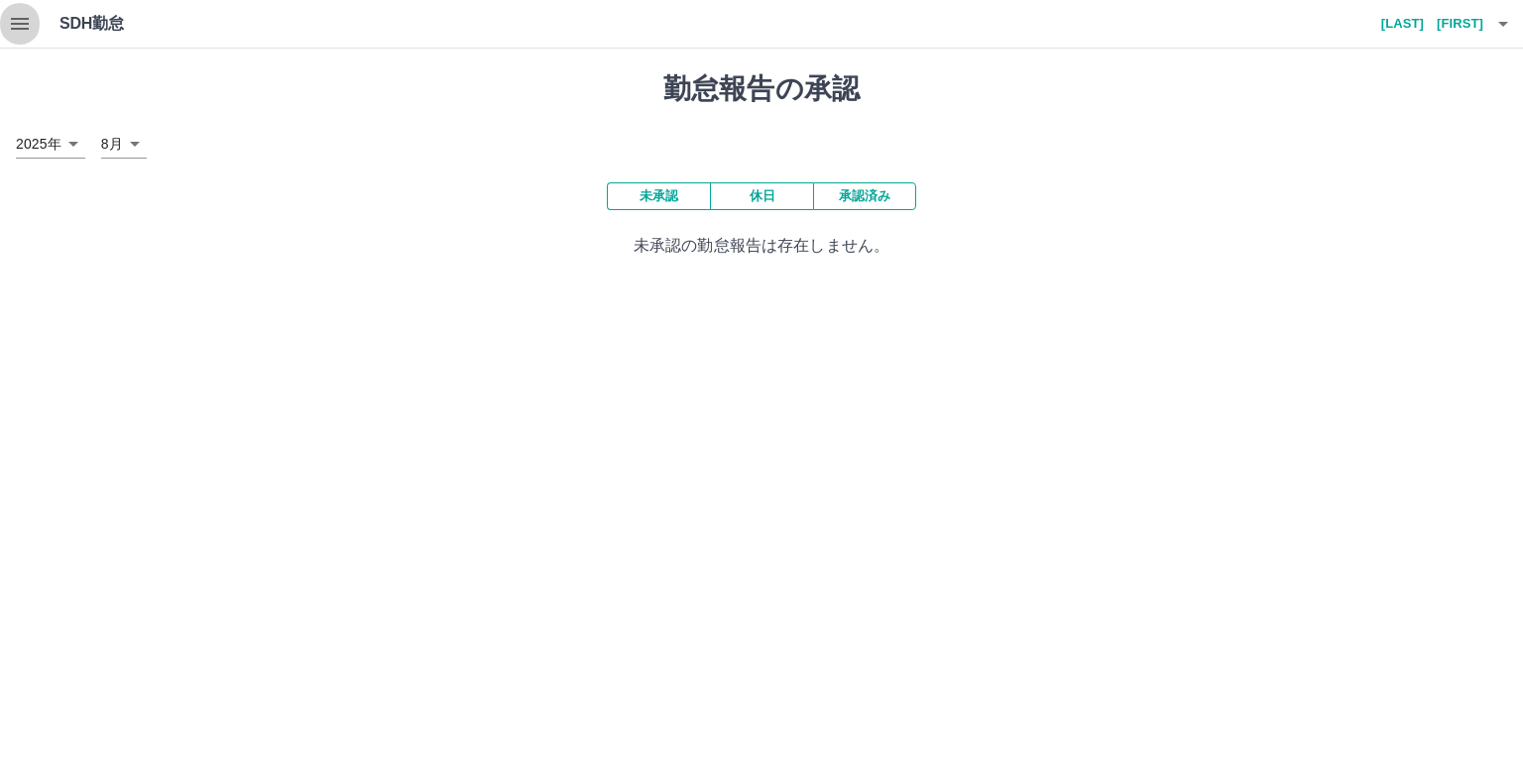 click 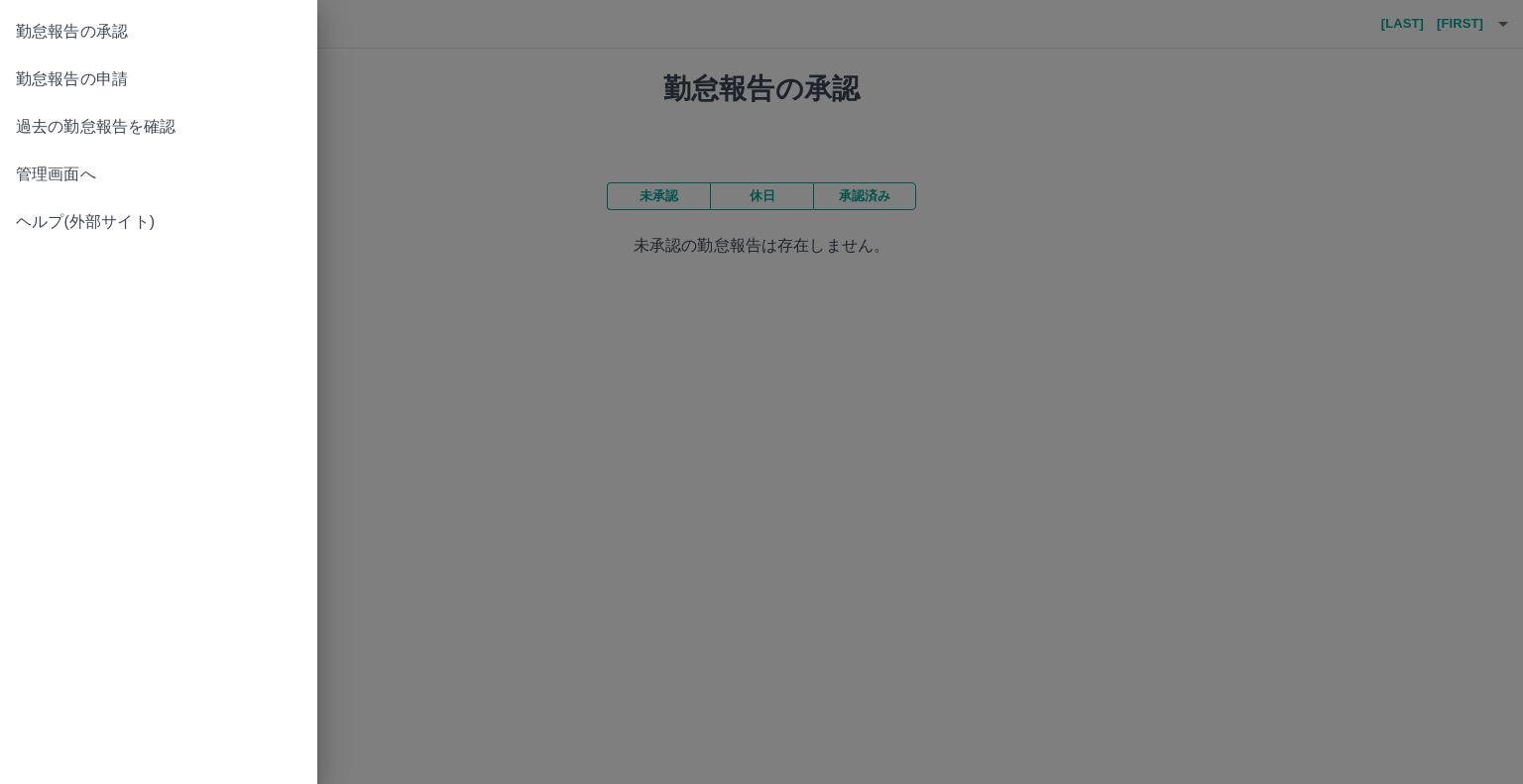 click on "勤怠報告の申請" at bounding box center (159, 79) 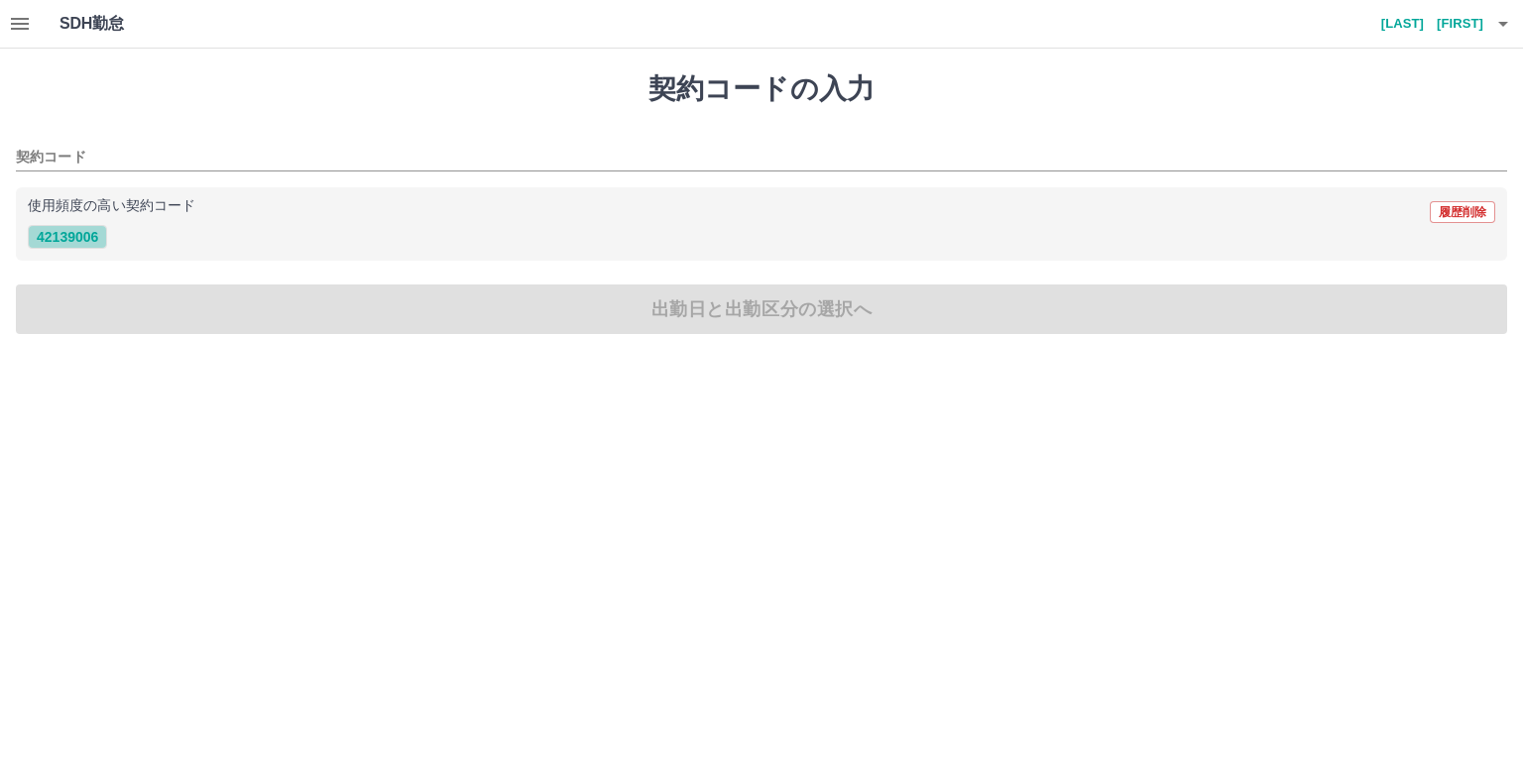 click on "42139006" at bounding box center (67, 237) 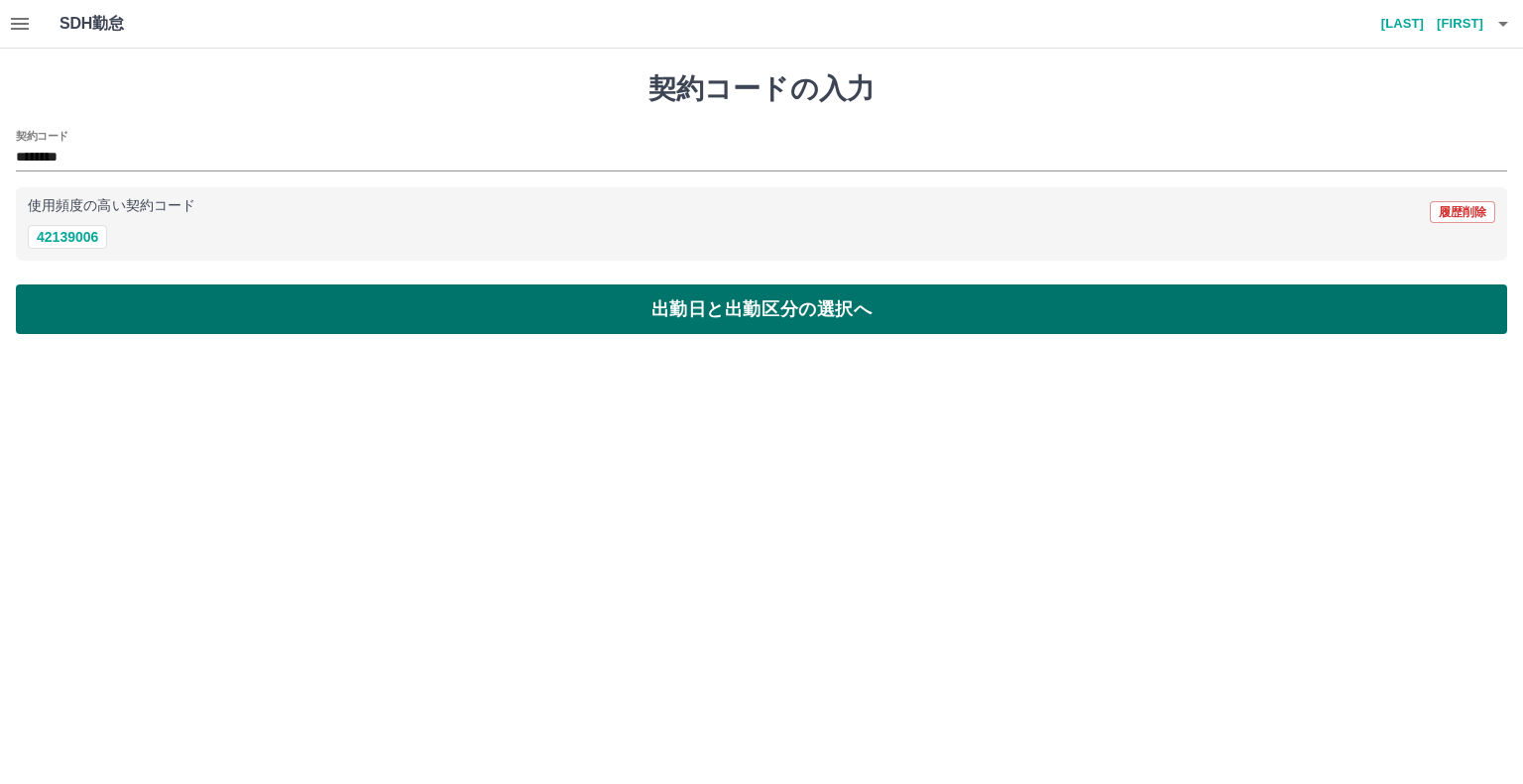 click on "出勤日と出勤区分の選択へ" at bounding box center (762, 309) 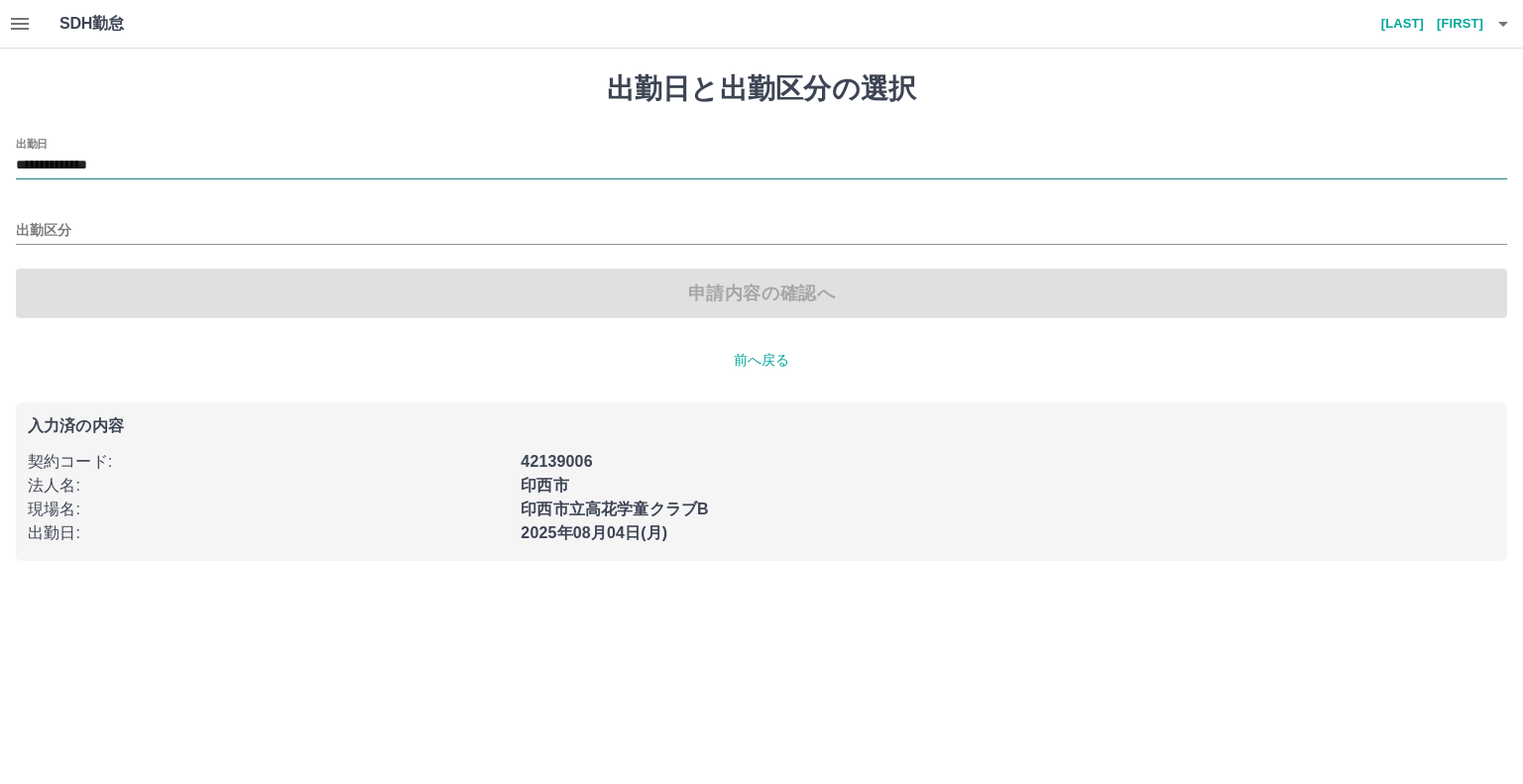 click on "**********" at bounding box center (762, 166) 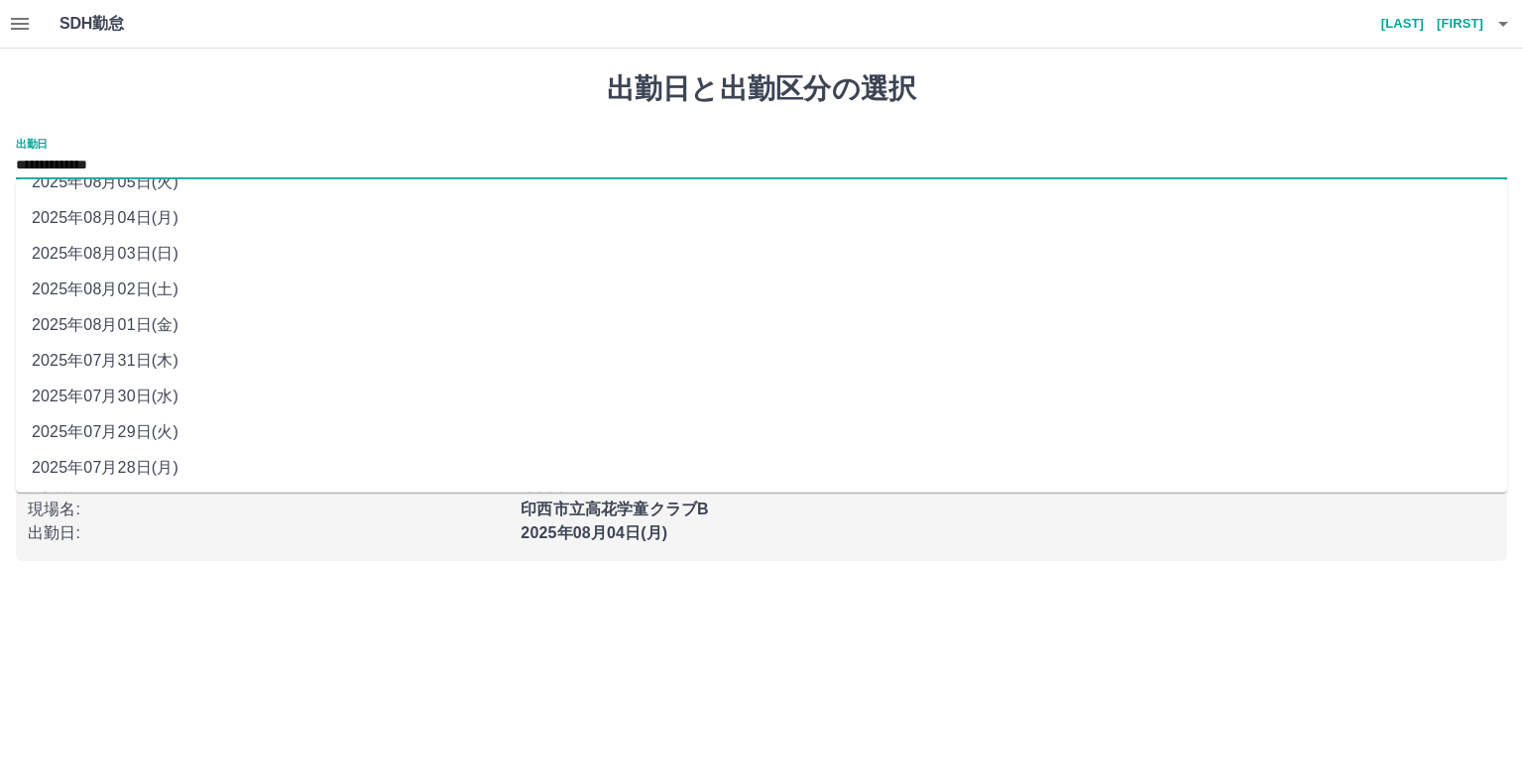 scroll, scrollTop: 0, scrollLeft: 0, axis: both 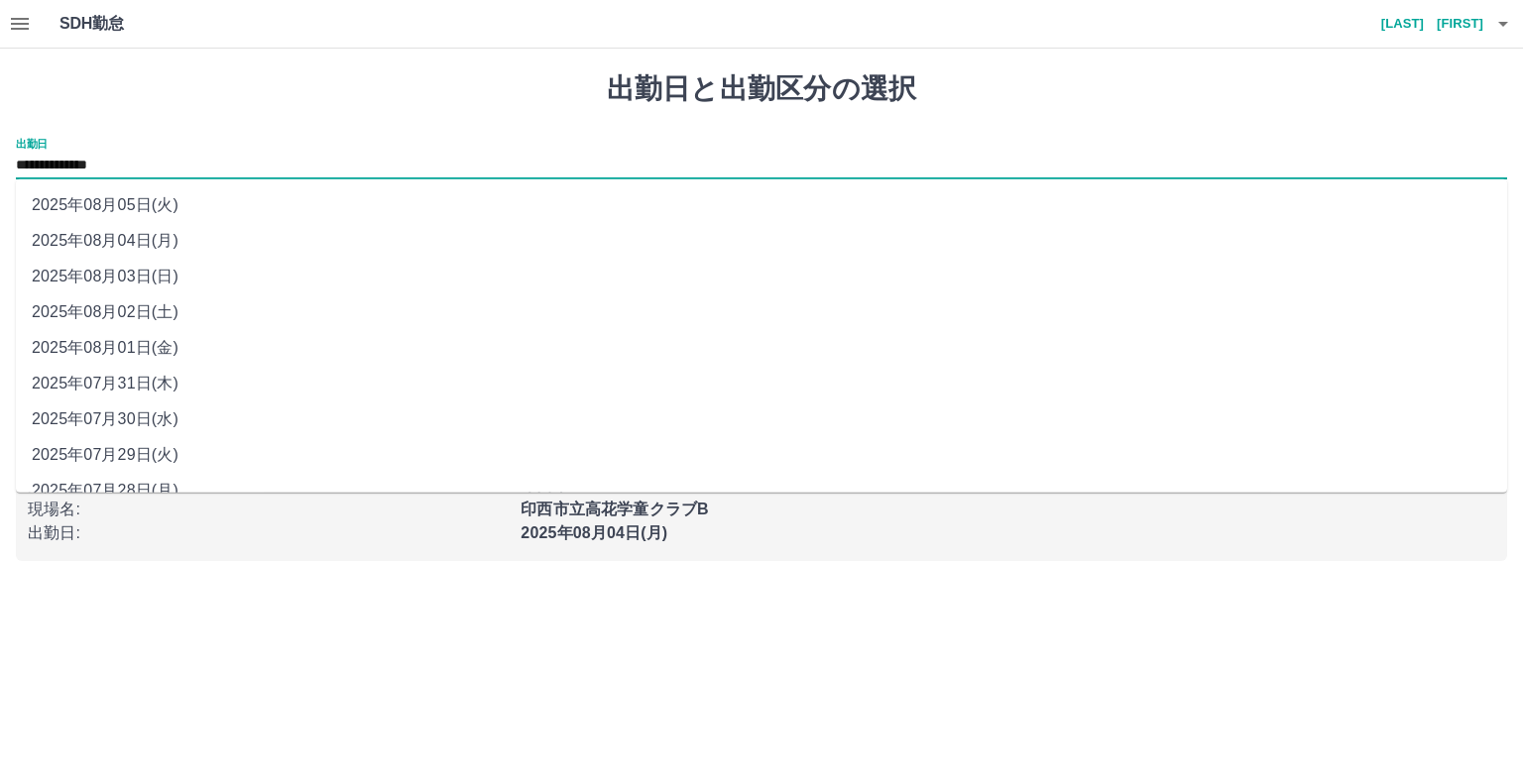 click on "2025年08月03日(日)" at bounding box center (762, 277) 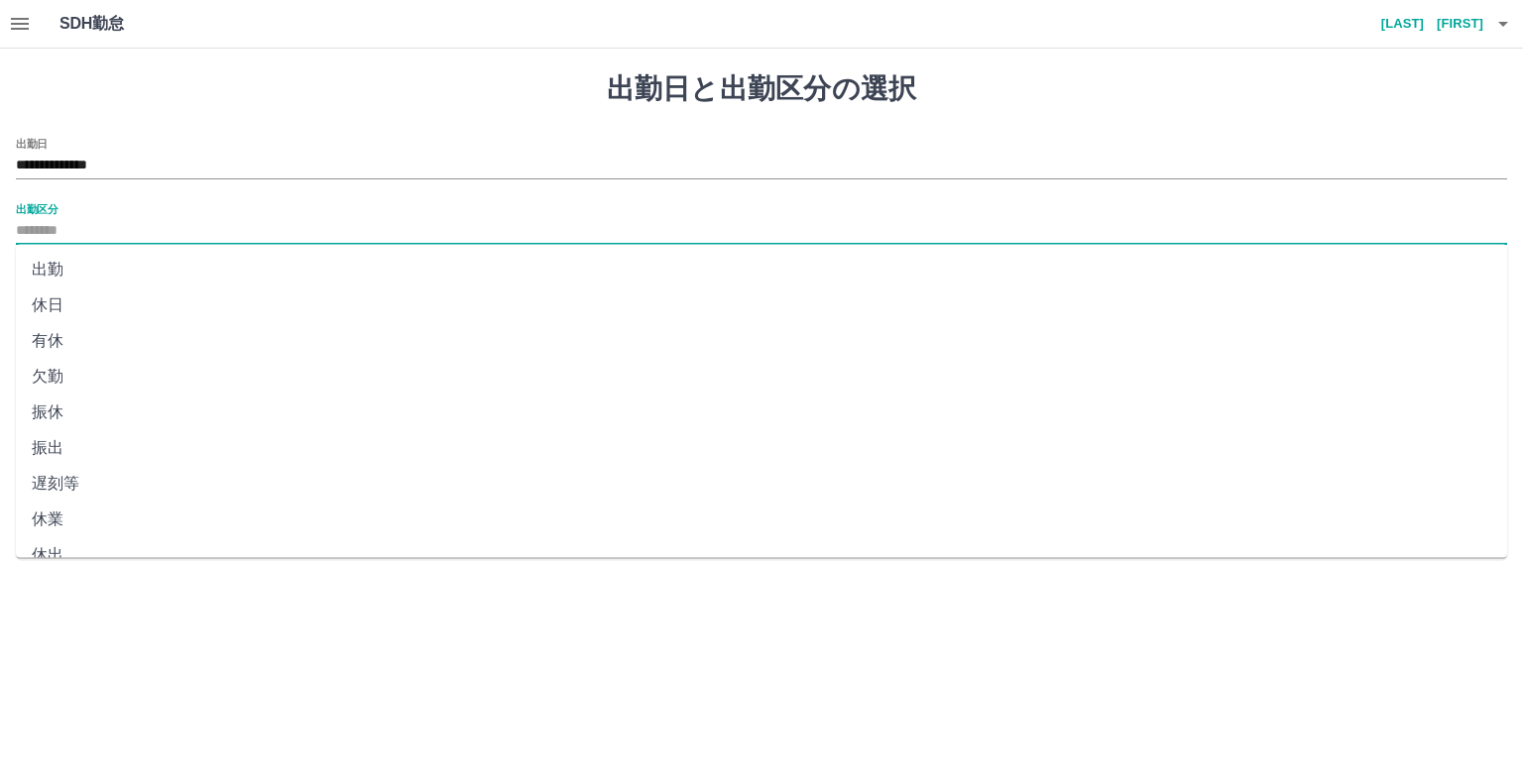 click on "出勤区分" at bounding box center (762, 231) 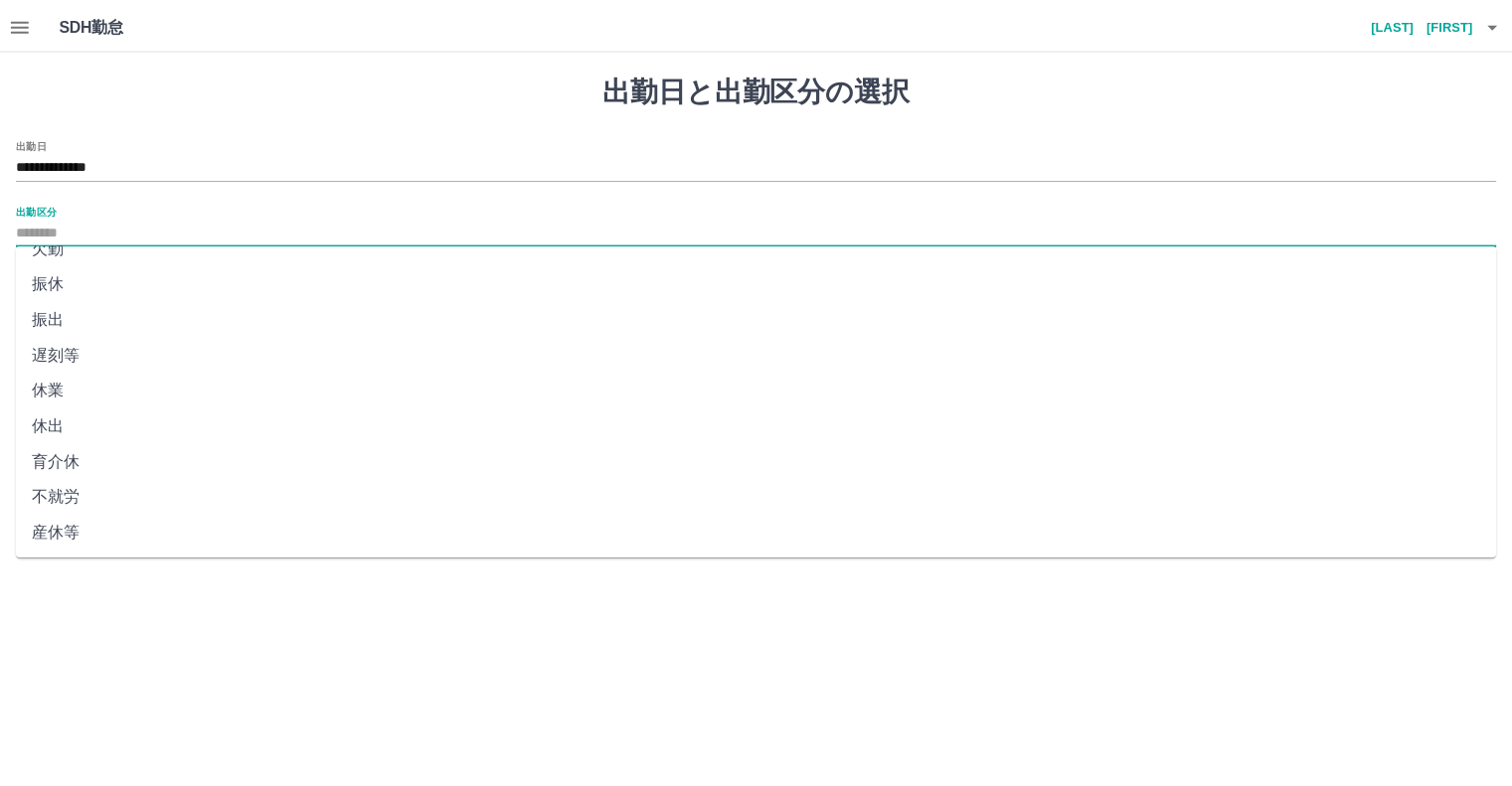 scroll, scrollTop: 345, scrollLeft: 0, axis: vertical 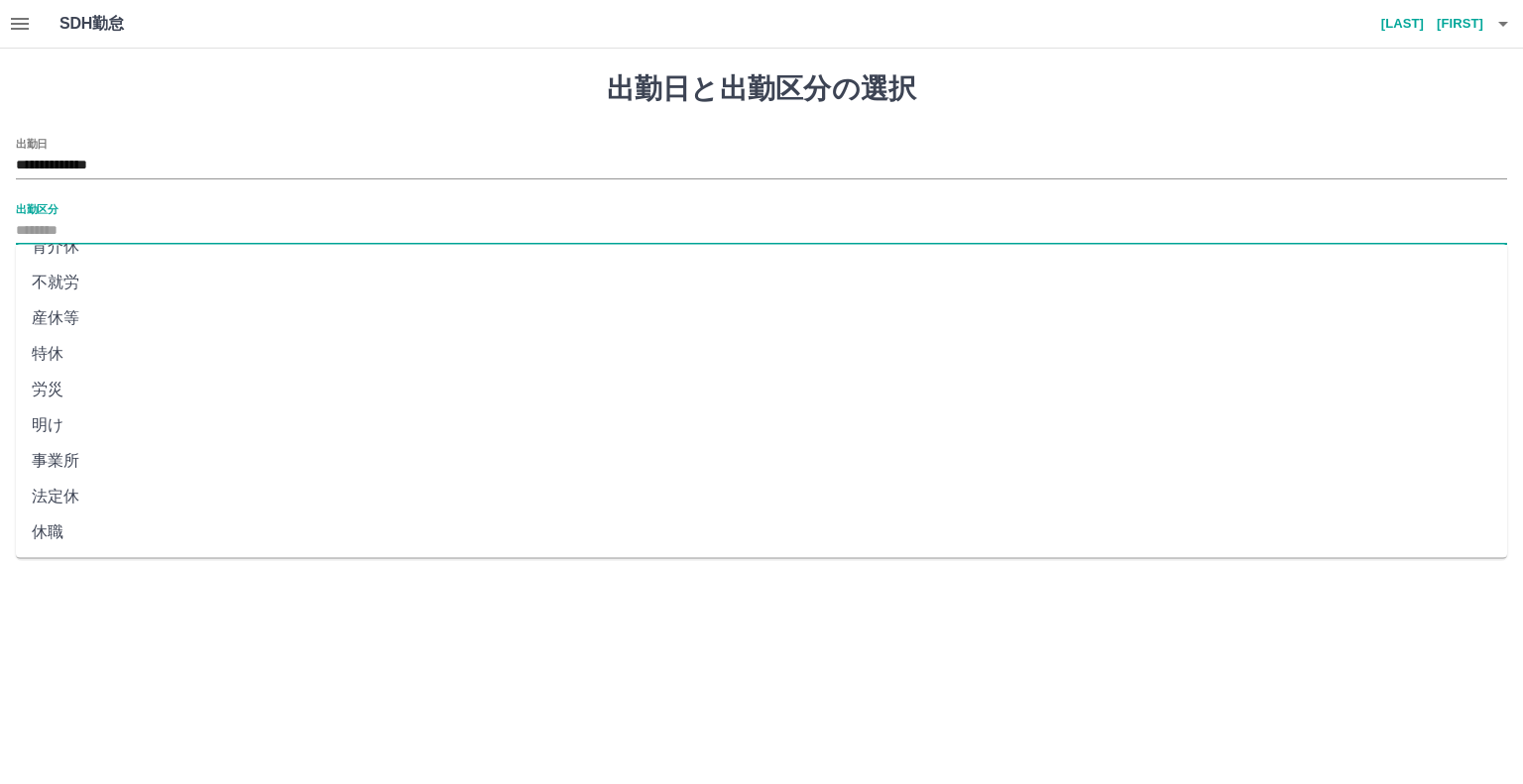 click on "法定休" at bounding box center [762, 497] 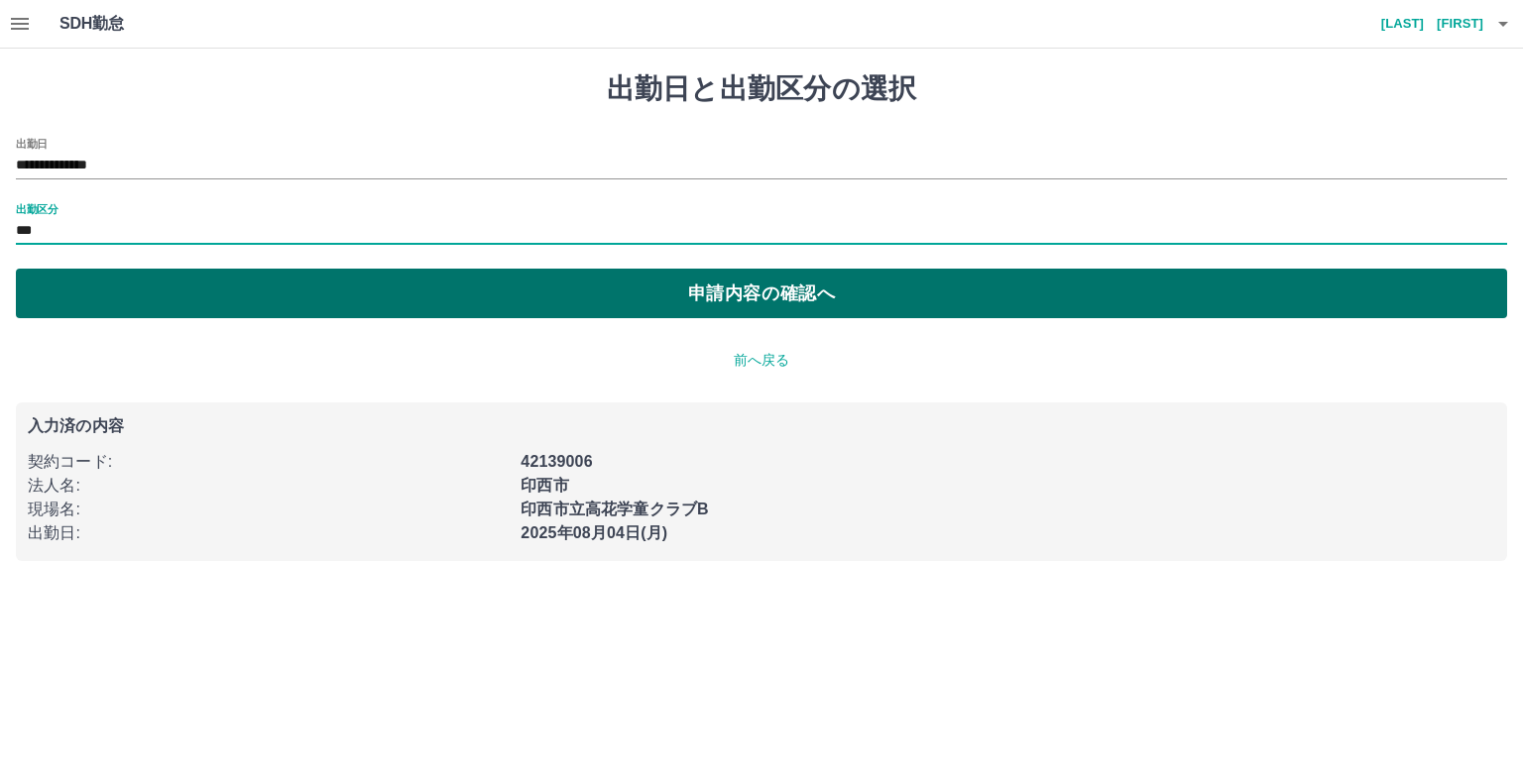 click on "申請内容の確認へ" at bounding box center [762, 293] 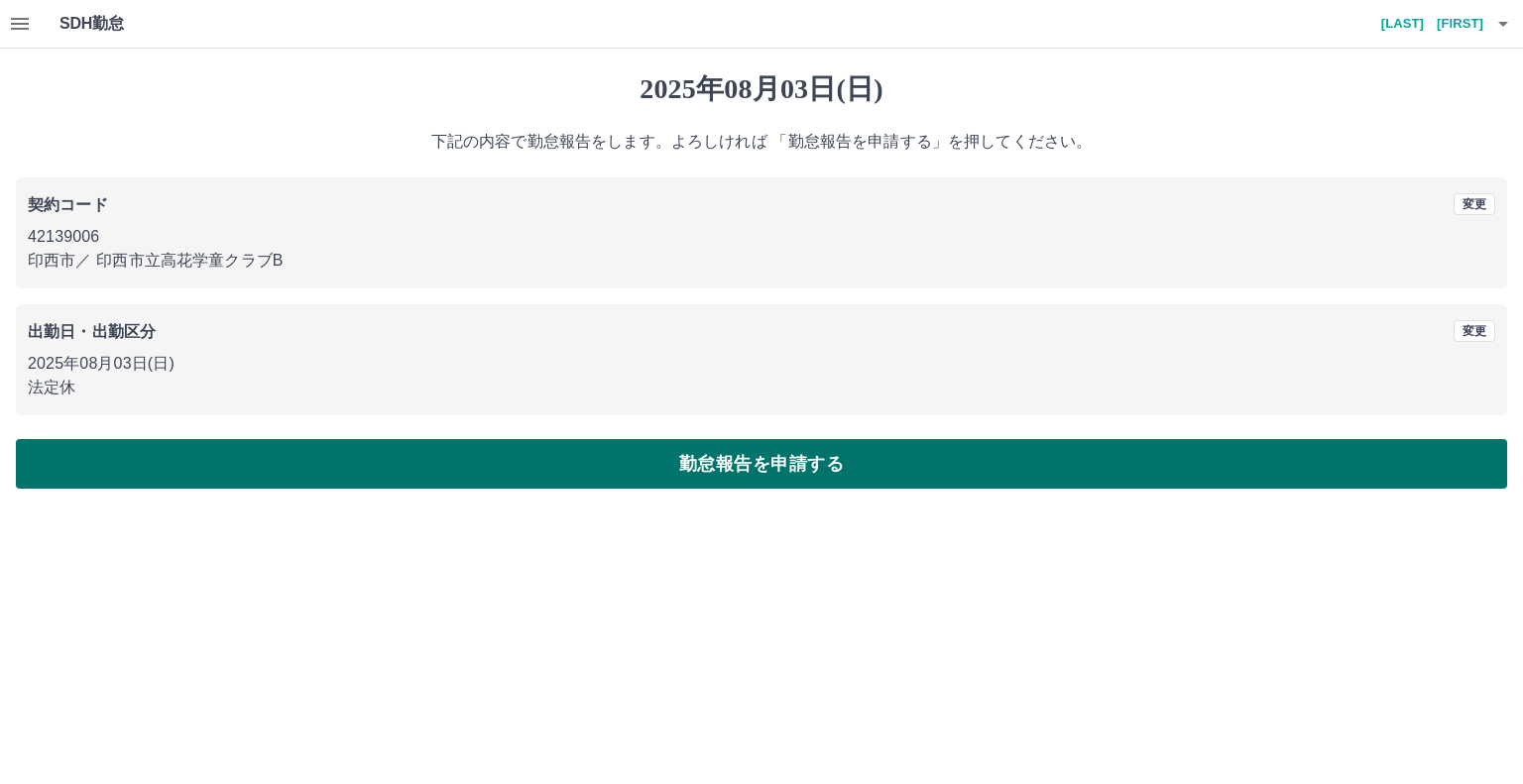 click on "勤怠報告を申請する" at bounding box center [762, 464] 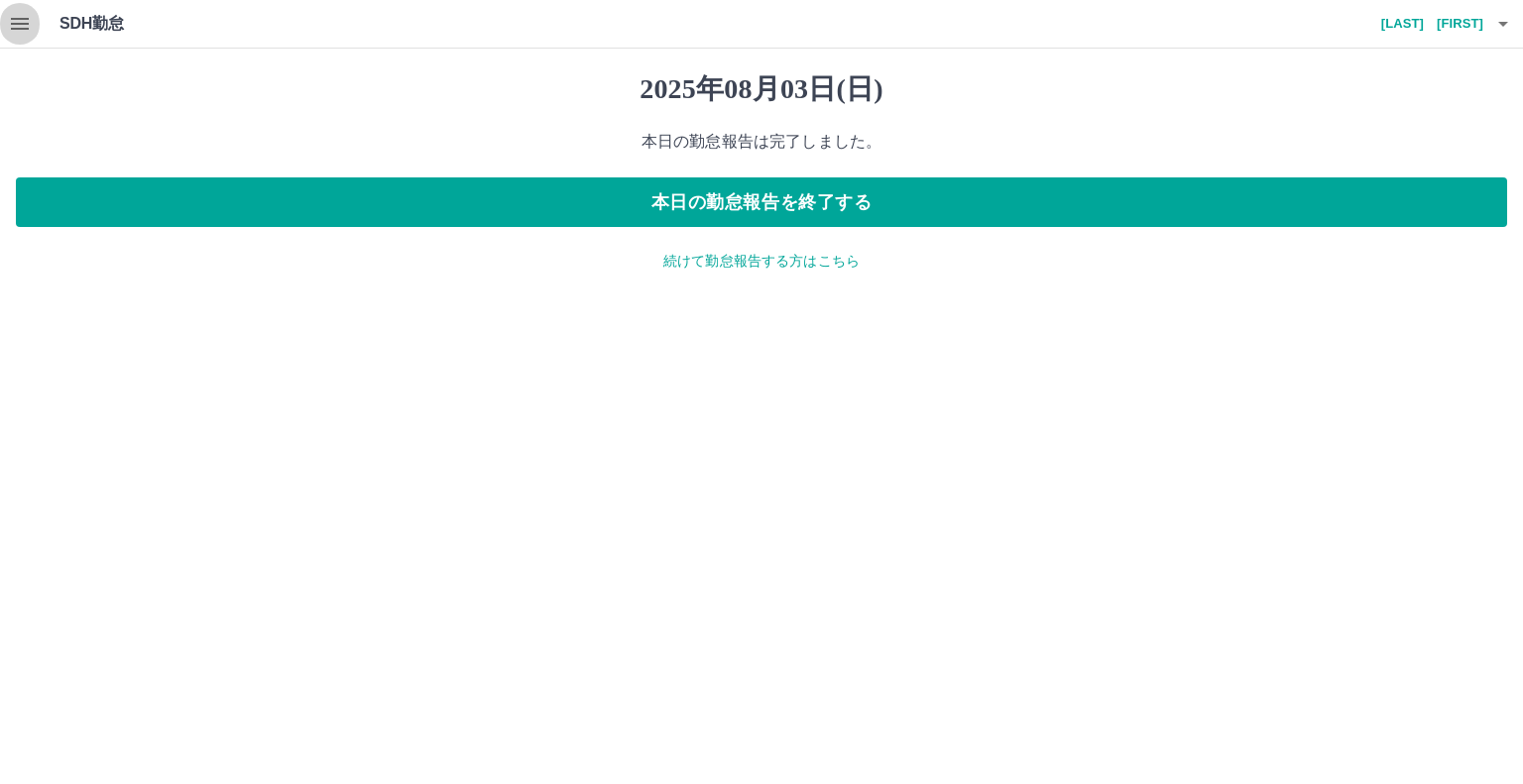 click at bounding box center [20, 24] 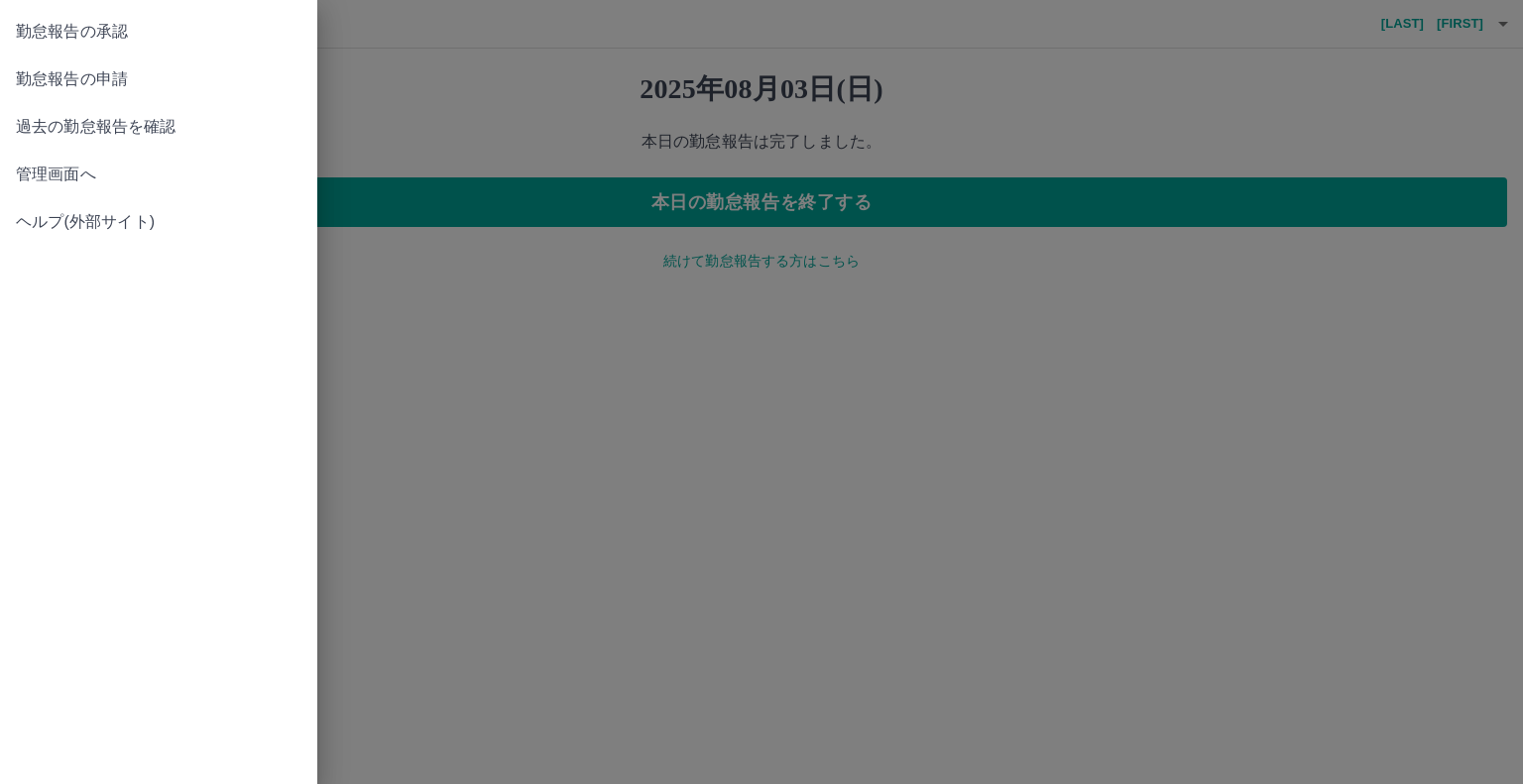 click on "勤怠報告の承認" at bounding box center [159, 32] 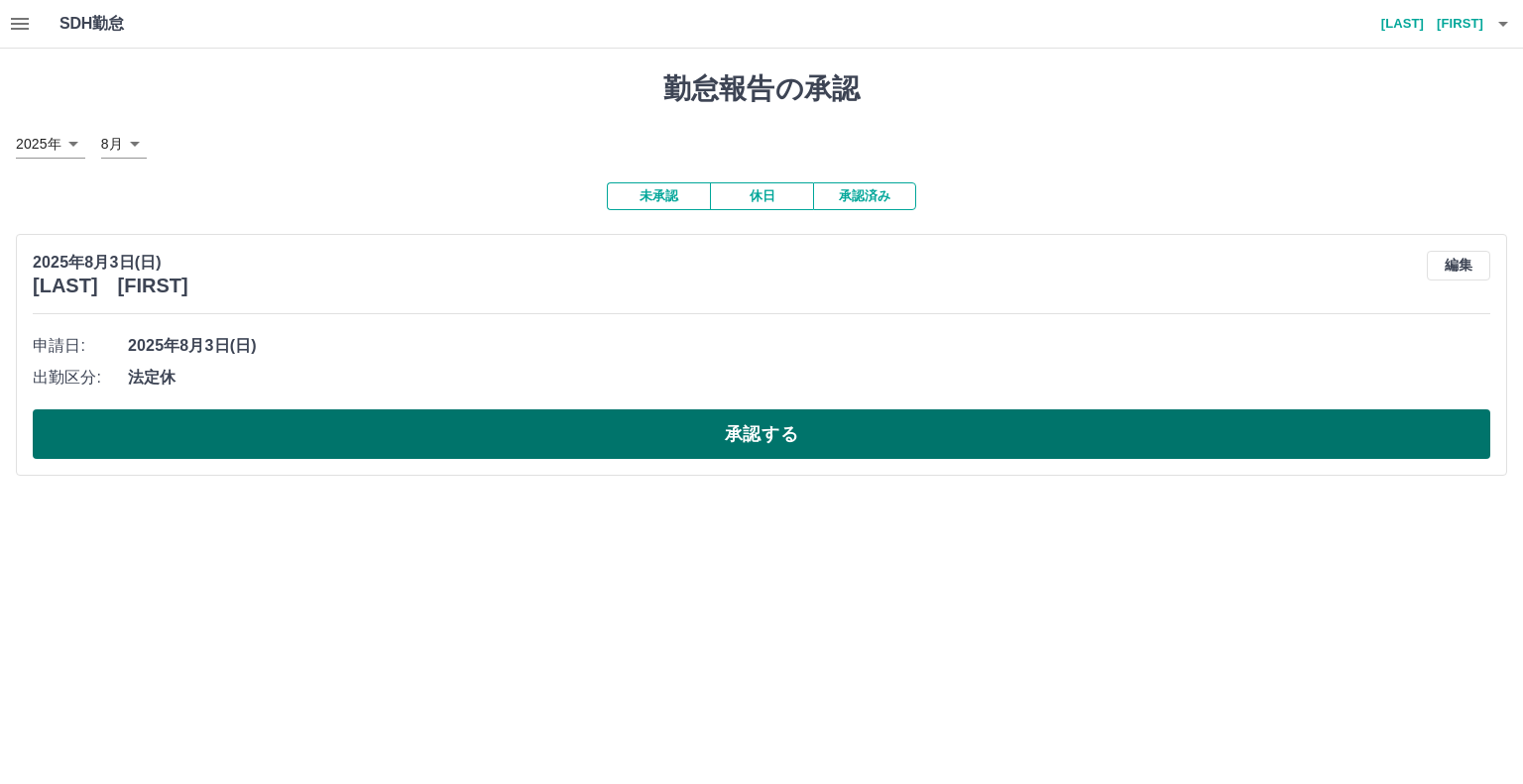 click on "承認する" at bounding box center (762, 434) 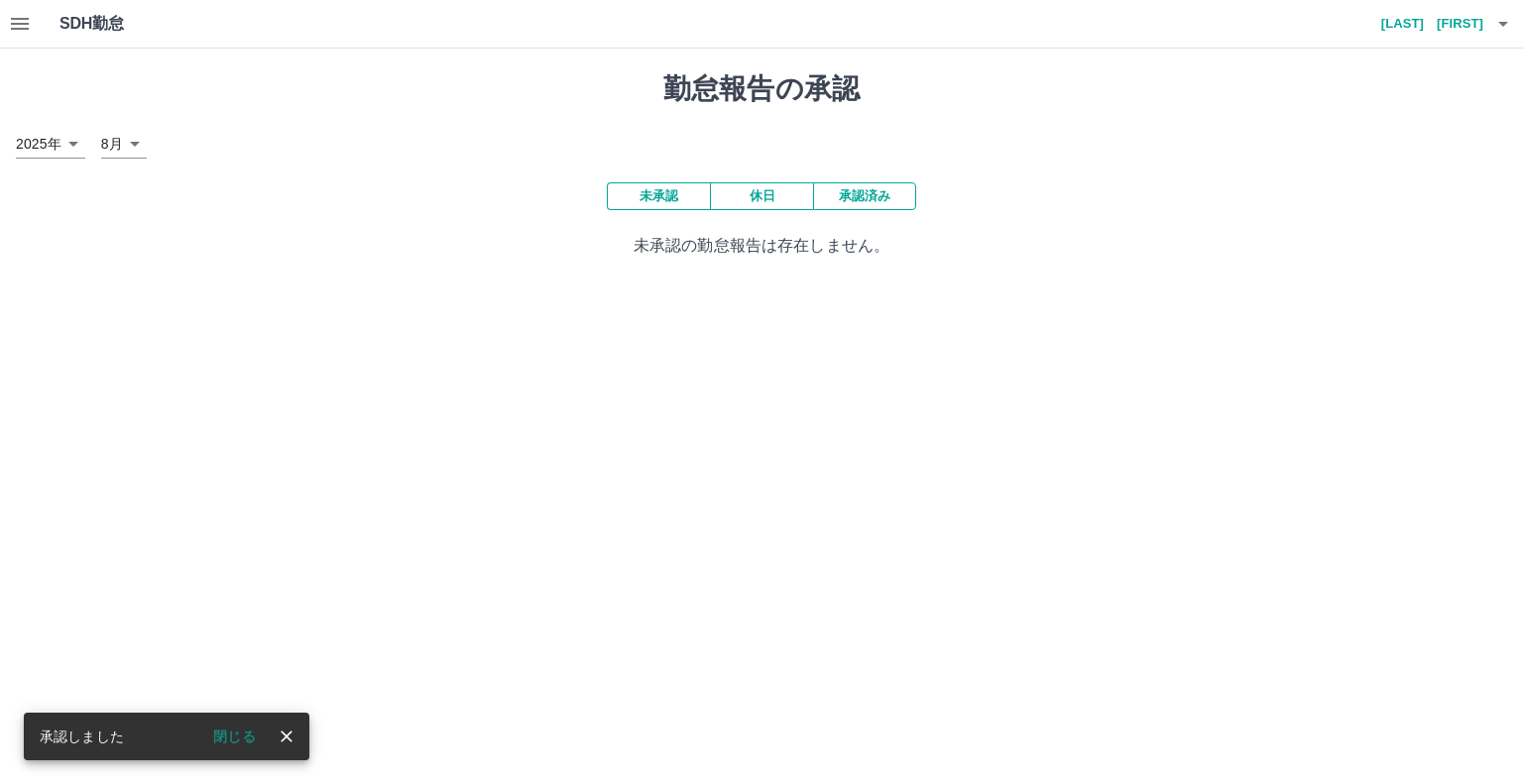 click on "承認済み" at bounding box center [865, 196] 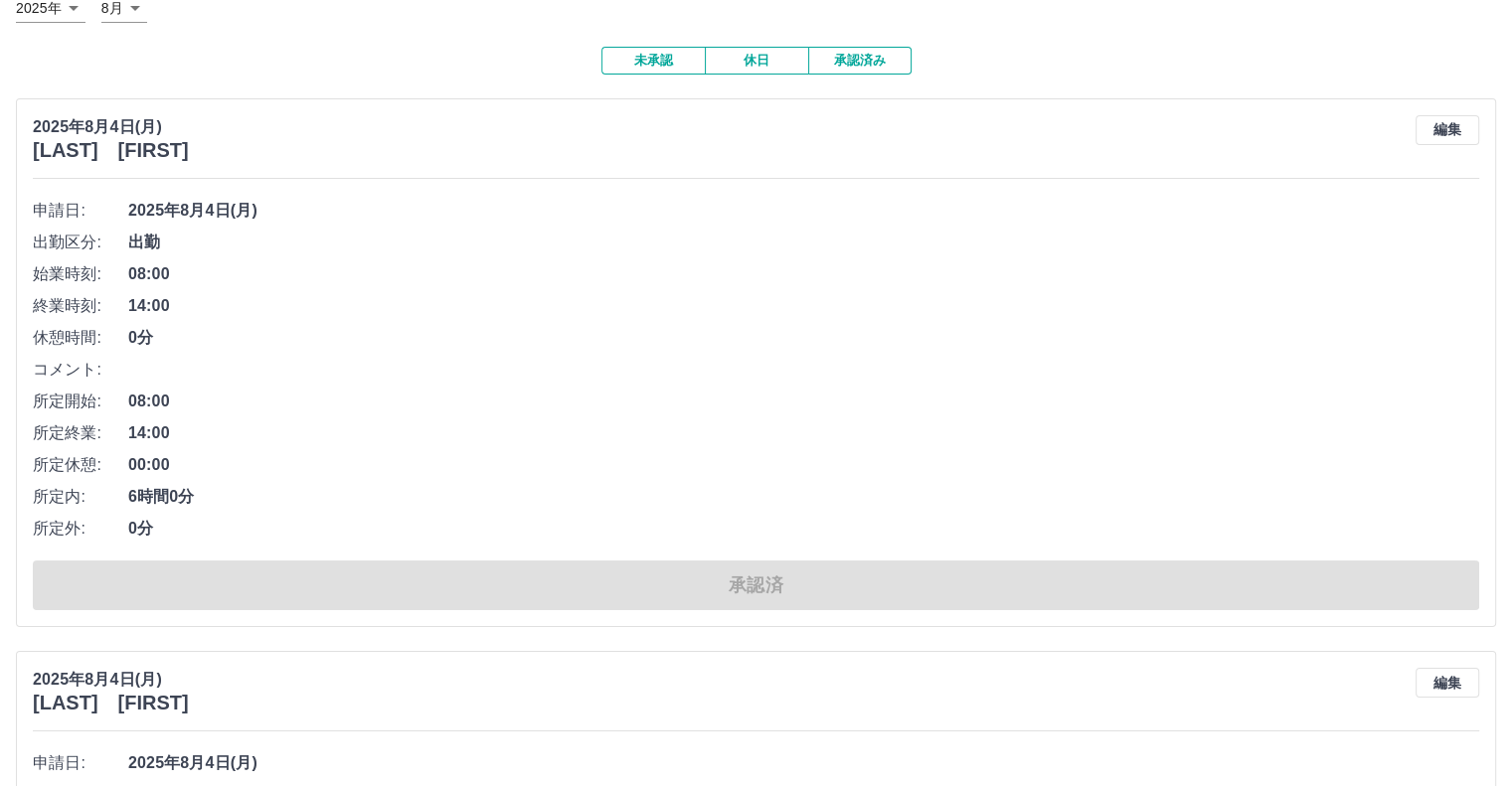 scroll, scrollTop: 0, scrollLeft: 0, axis: both 